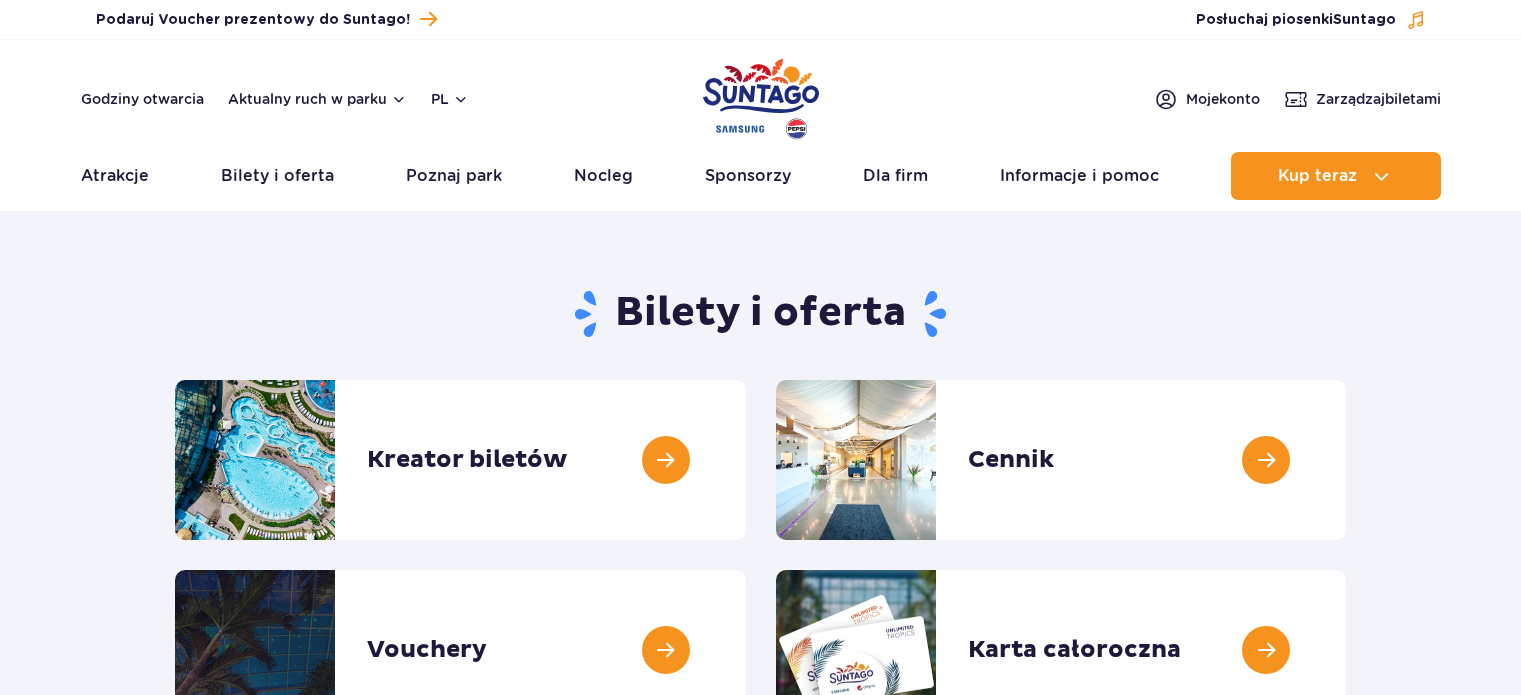 scroll, scrollTop: 0, scrollLeft: 0, axis: both 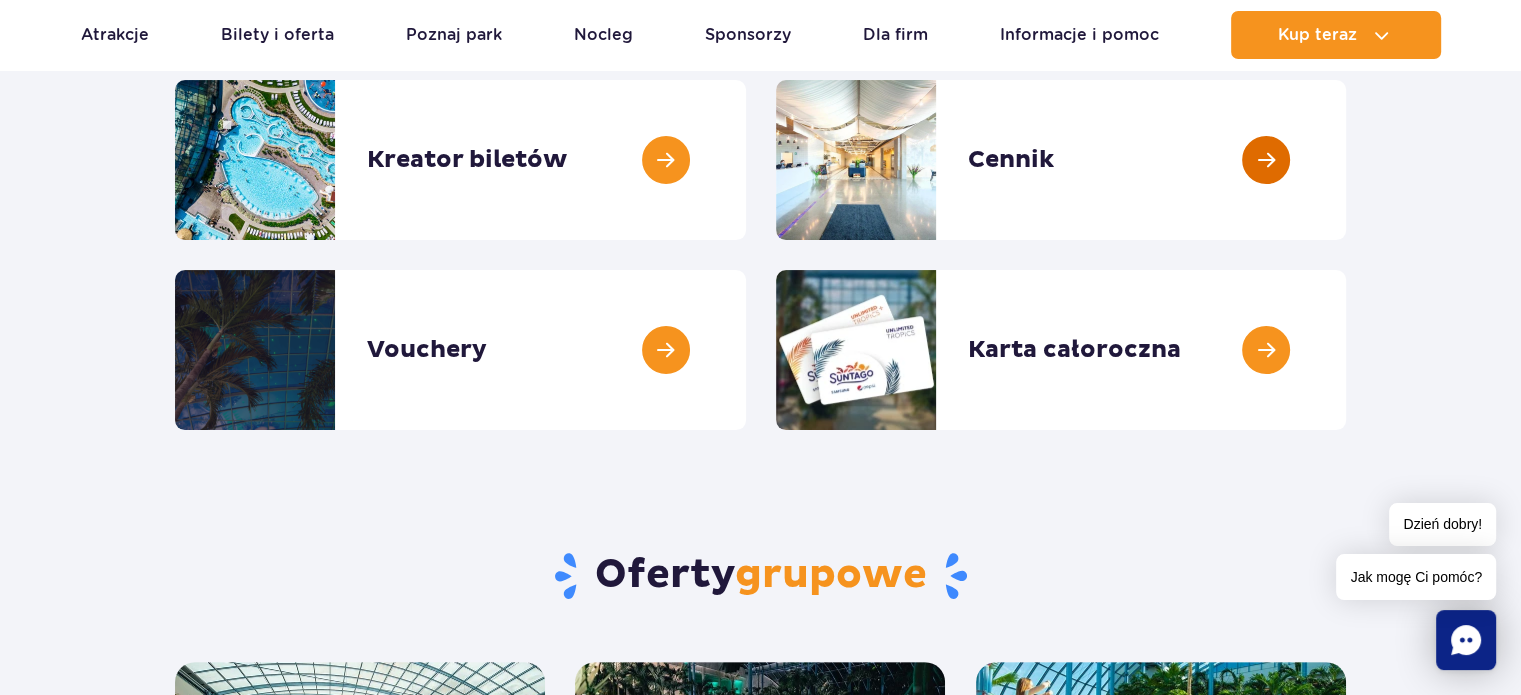 click at bounding box center (1346, 160) 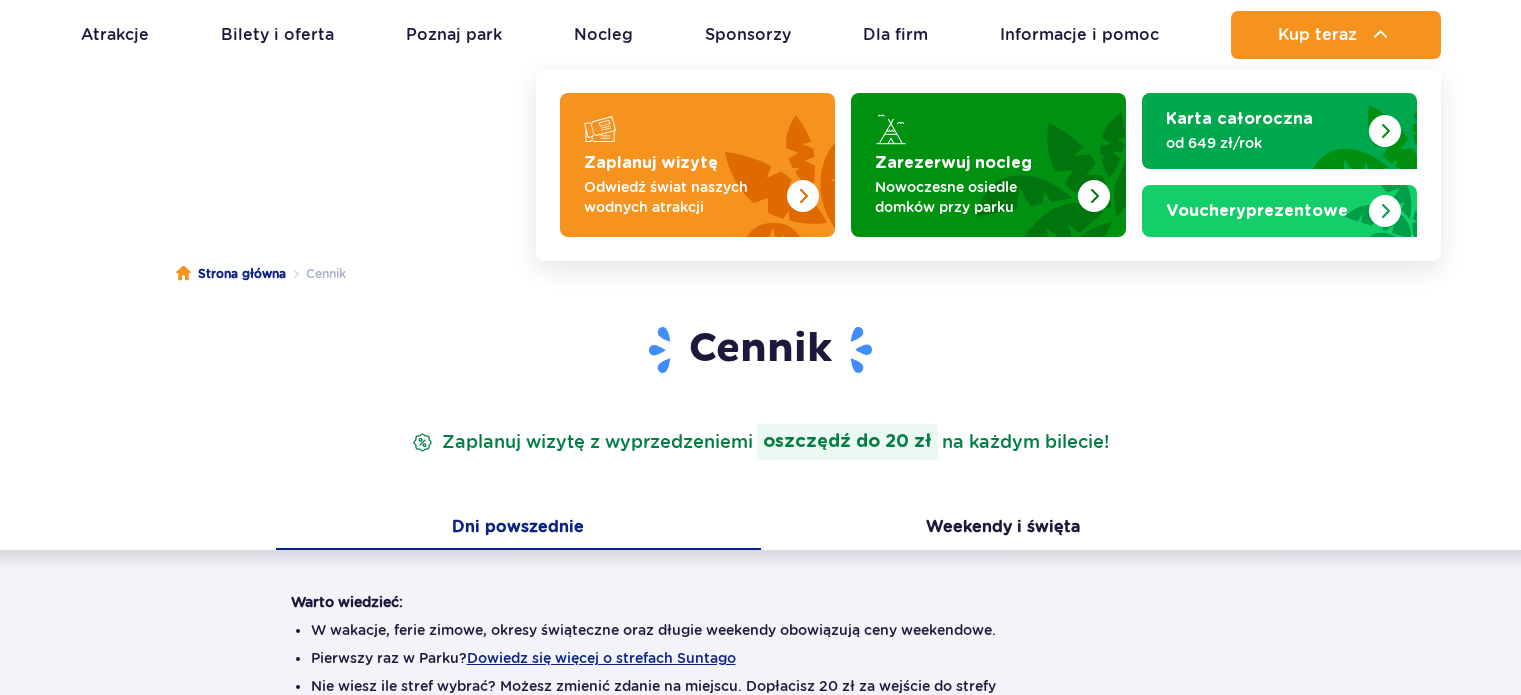 scroll, scrollTop: 400, scrollLeft: 0, axis: vertical 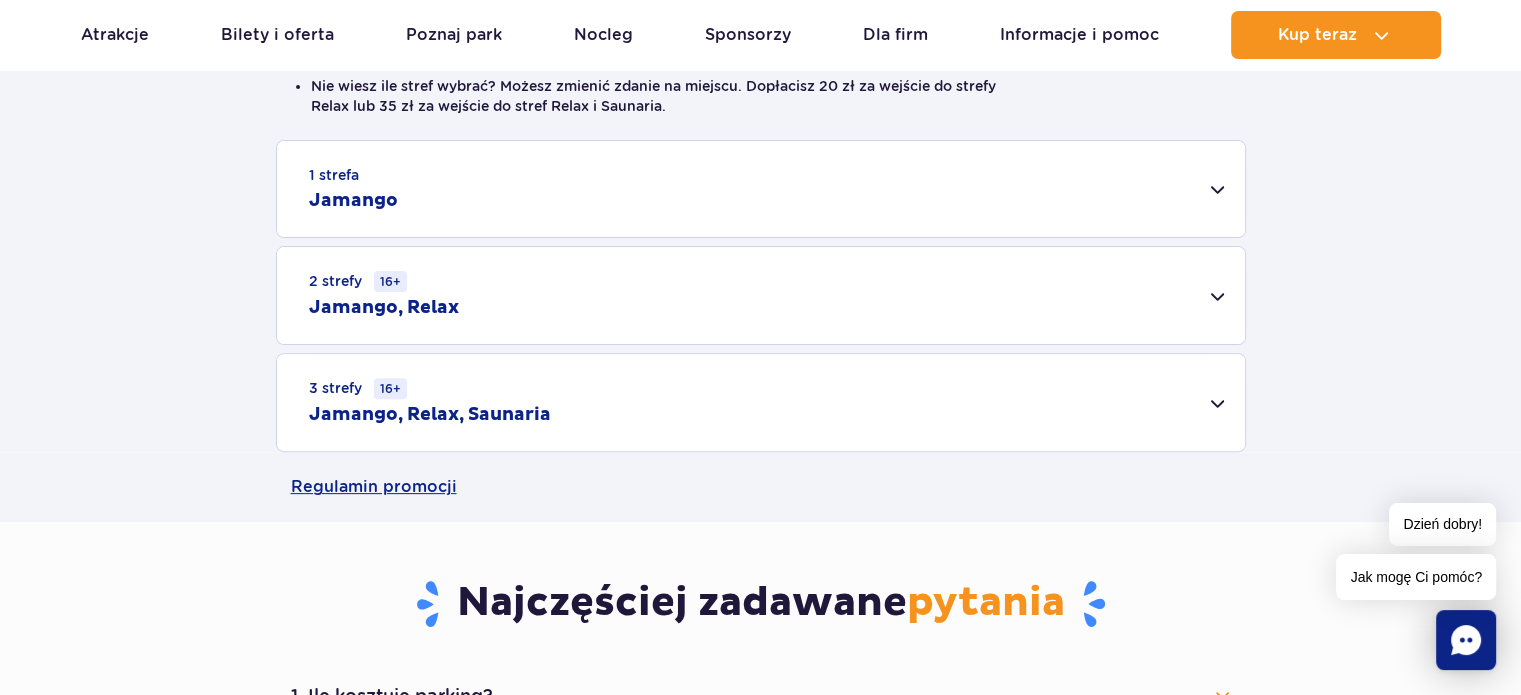 click on "1 strefa
Jamango" at bounding box center (761, 189) 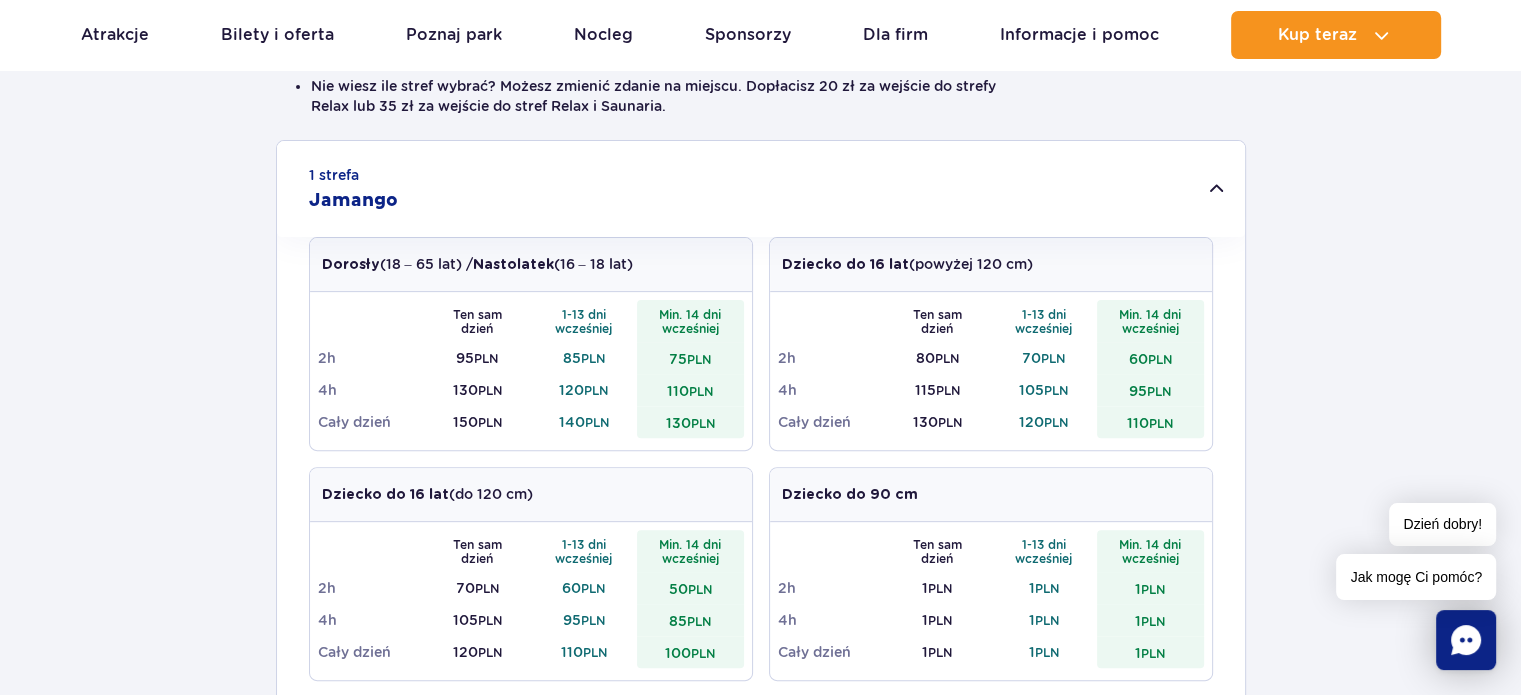click on "1 strefa
Jamango" at bounding box center [761, 189] 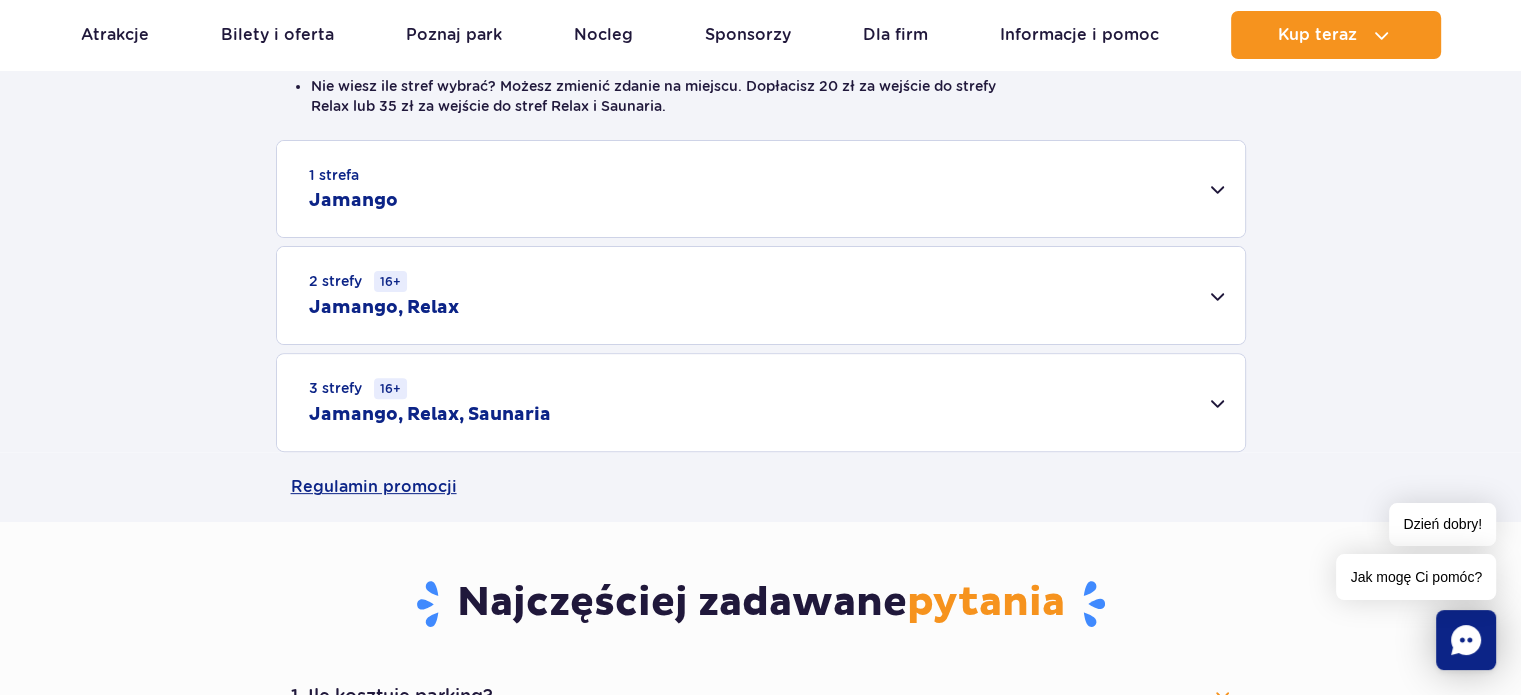 click on "2 strefy  16+
Jamango, Relax" at bounding box center (761, 295) 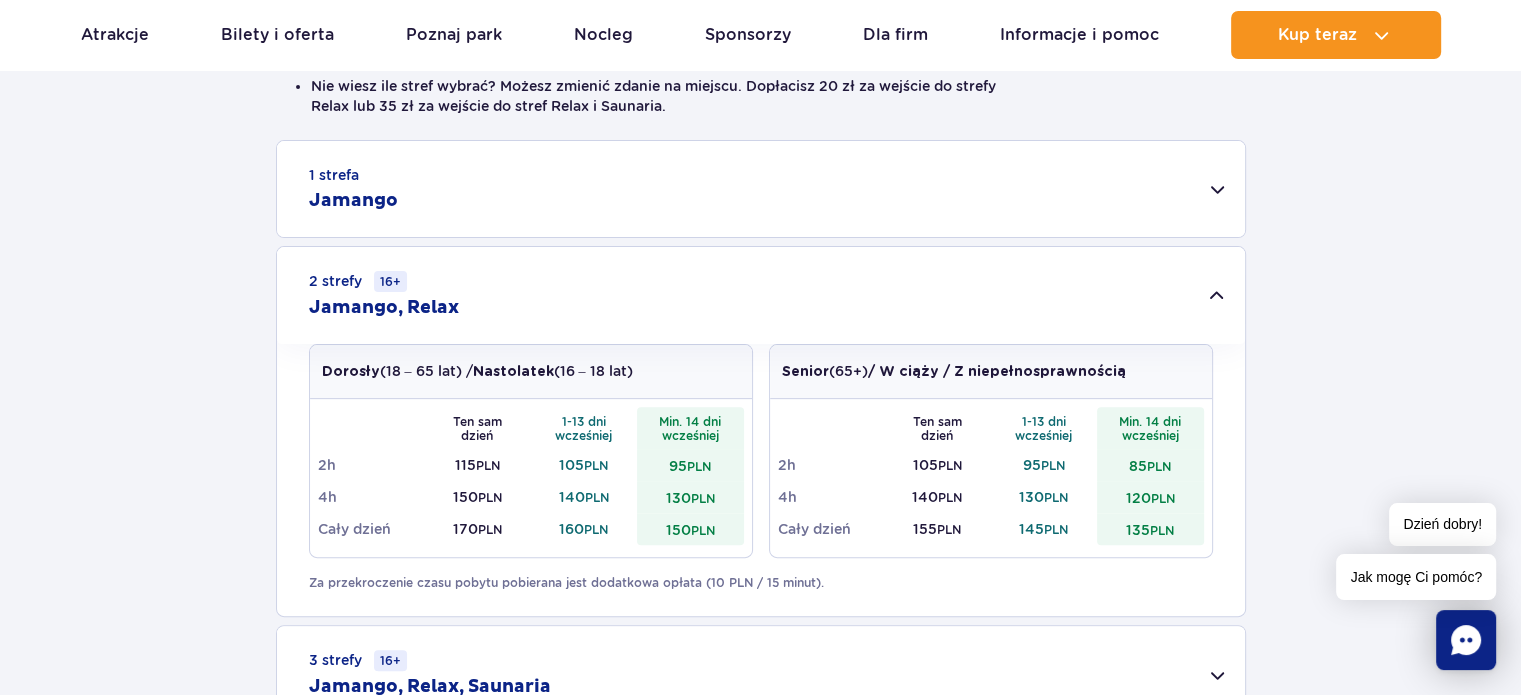 click on "2 strefy  16+
Jamango, Relax" at bounding box center [761, 295] 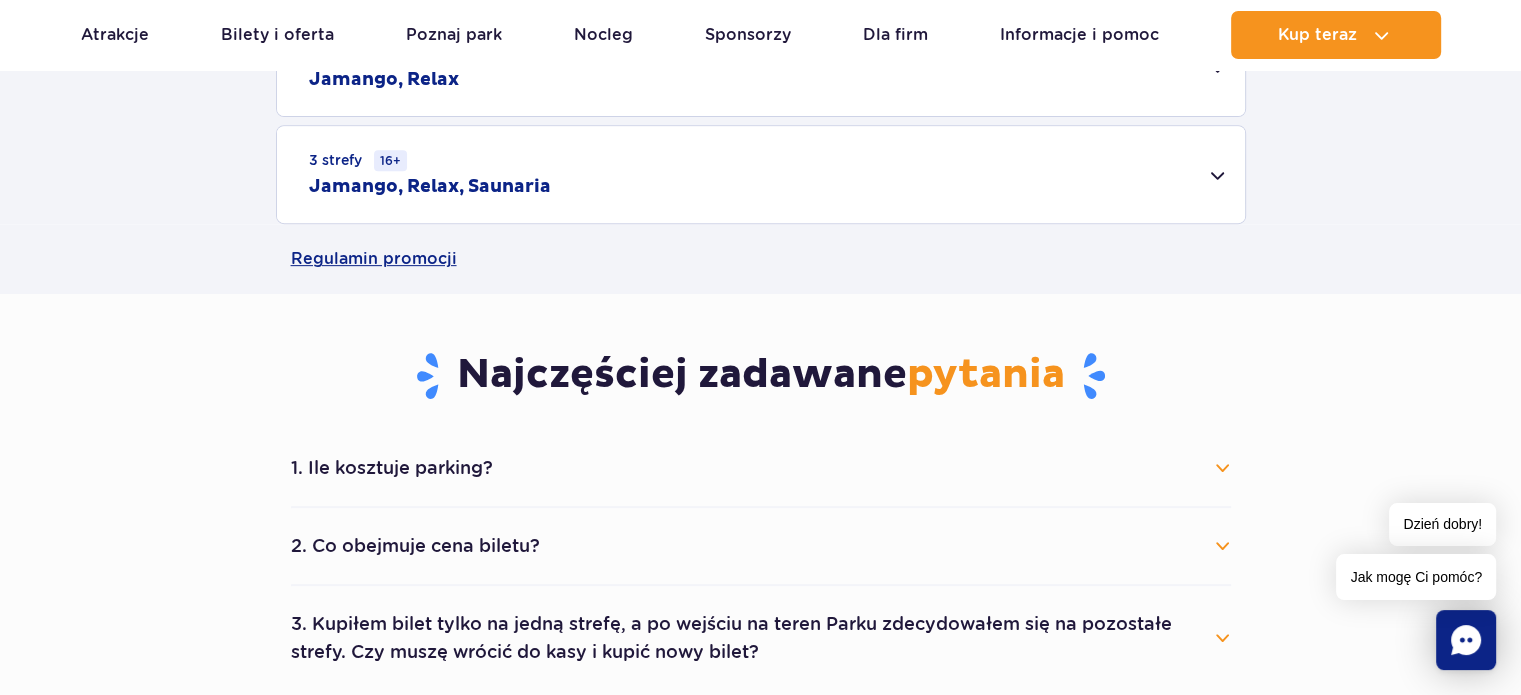 scroll, scrollTop: 700, scrollLeft: 0, axis: vertical 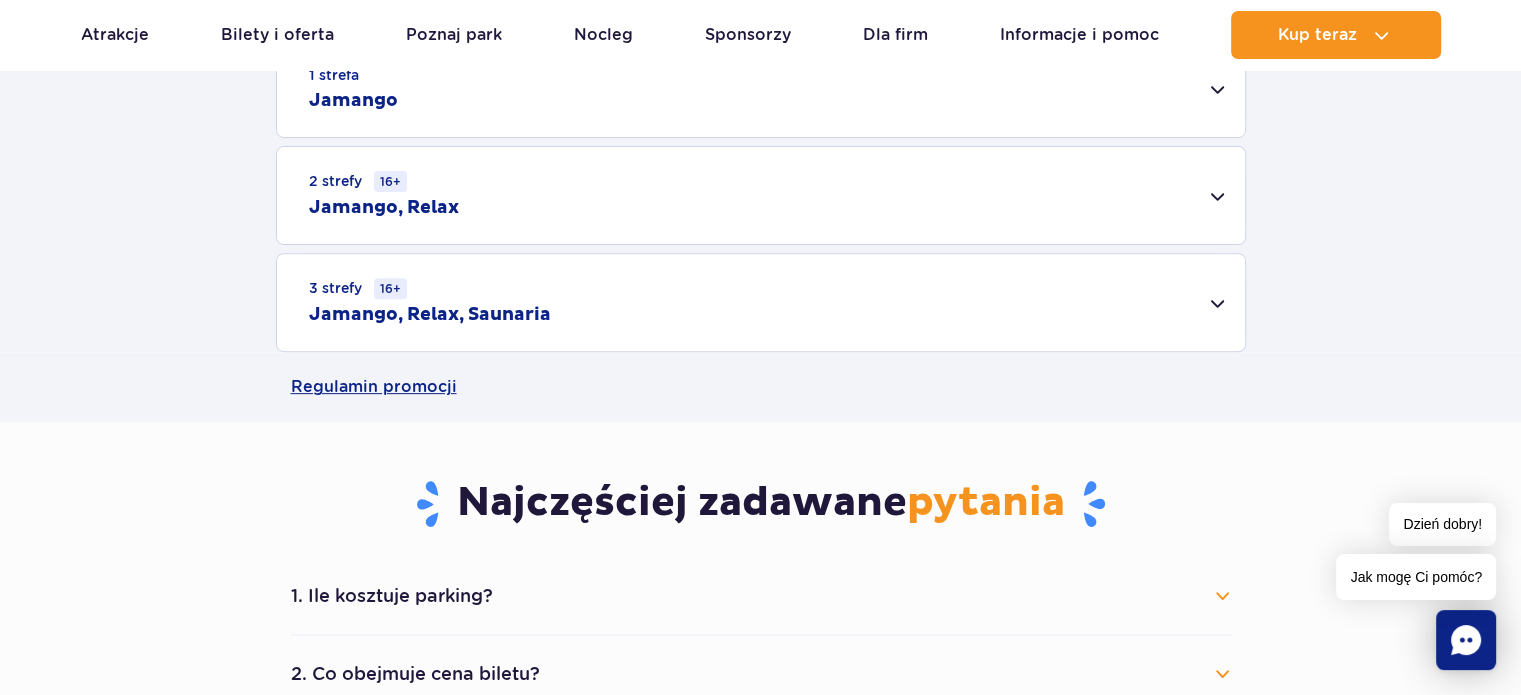 click on "3 strefy  16+
Jamango, Relax, Saunaria" at bounding box center [761, 302] 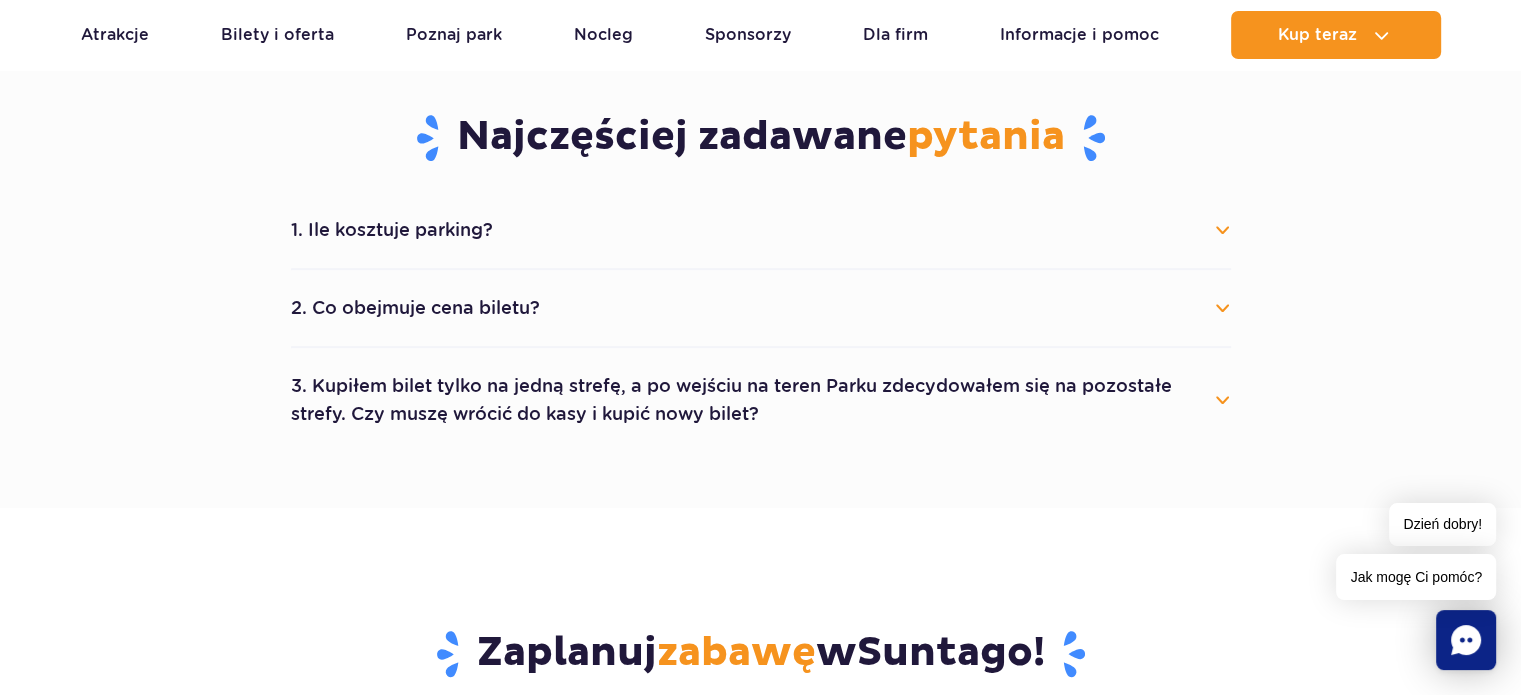 scroll, scrollTop: 1400, scrollLeft: 0, axis: vertical 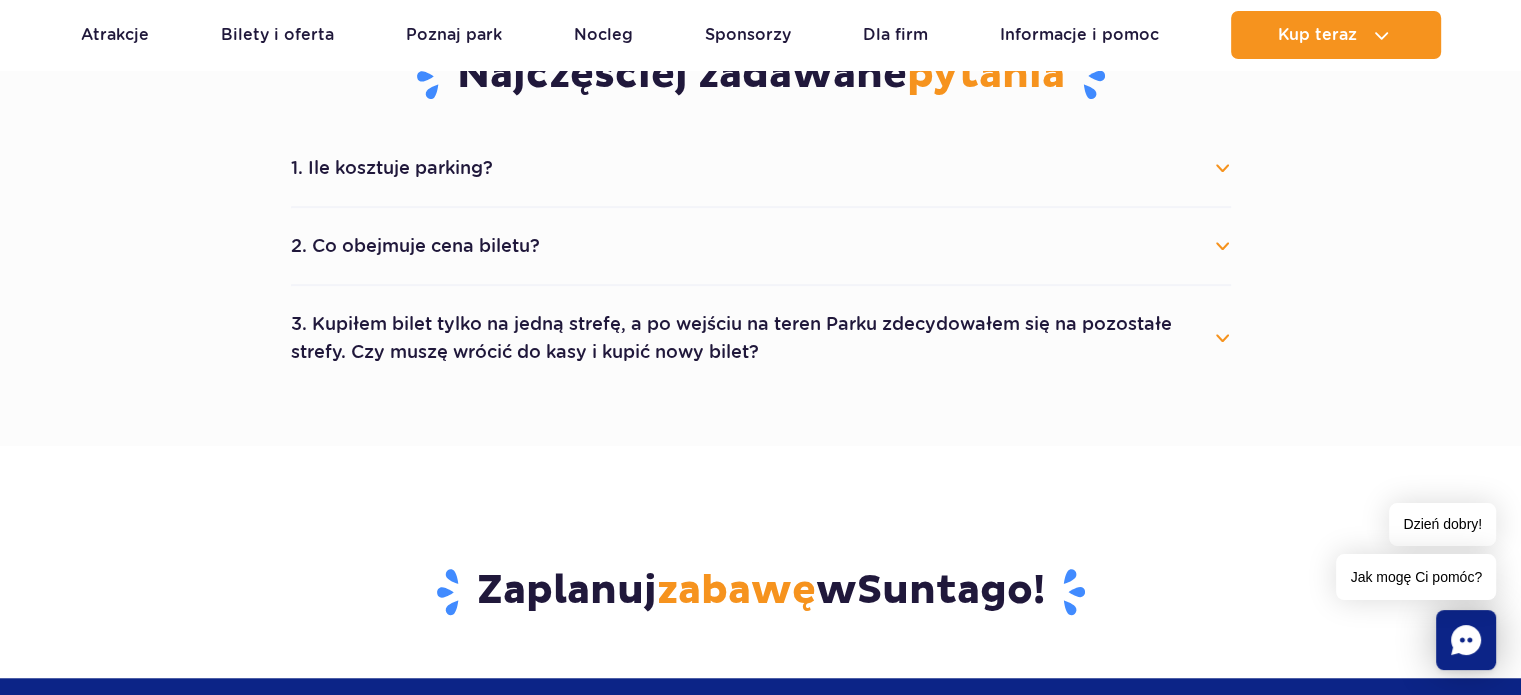 click on "1. Ile kosztuje parking?" at bounding box center (761, 168) 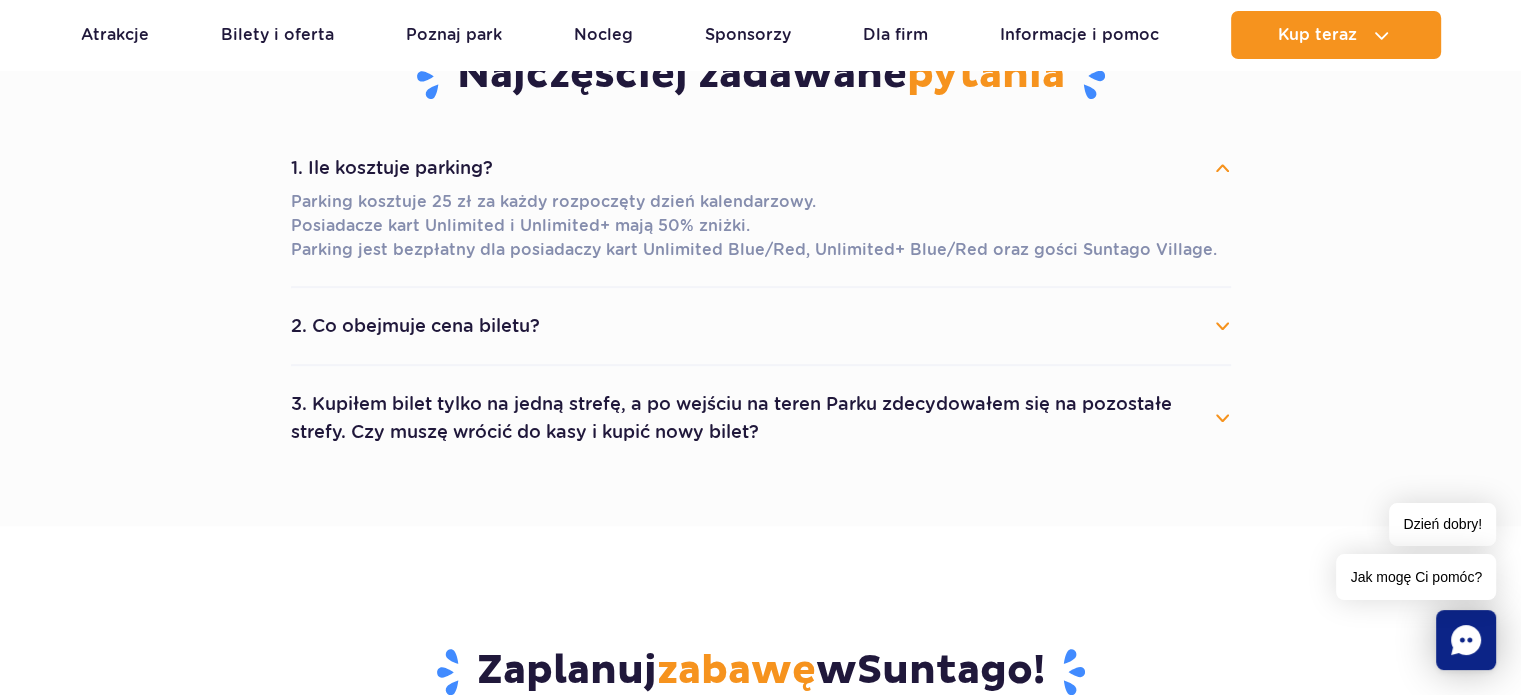 click on "2. Co obejmuje cena biletu?" at bounding box center [761, 326] 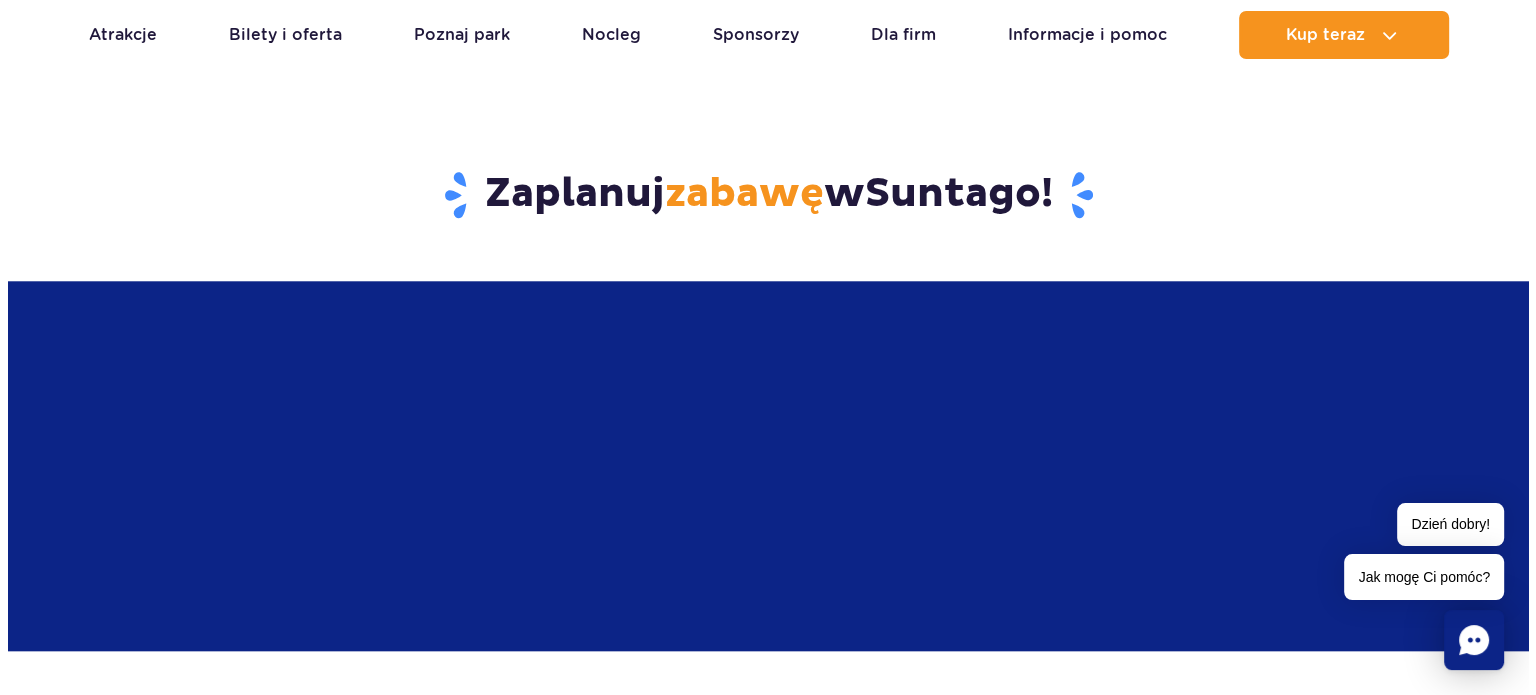 scroll, scrollTop: 2000, scrollLeft: 0, axis: vertical 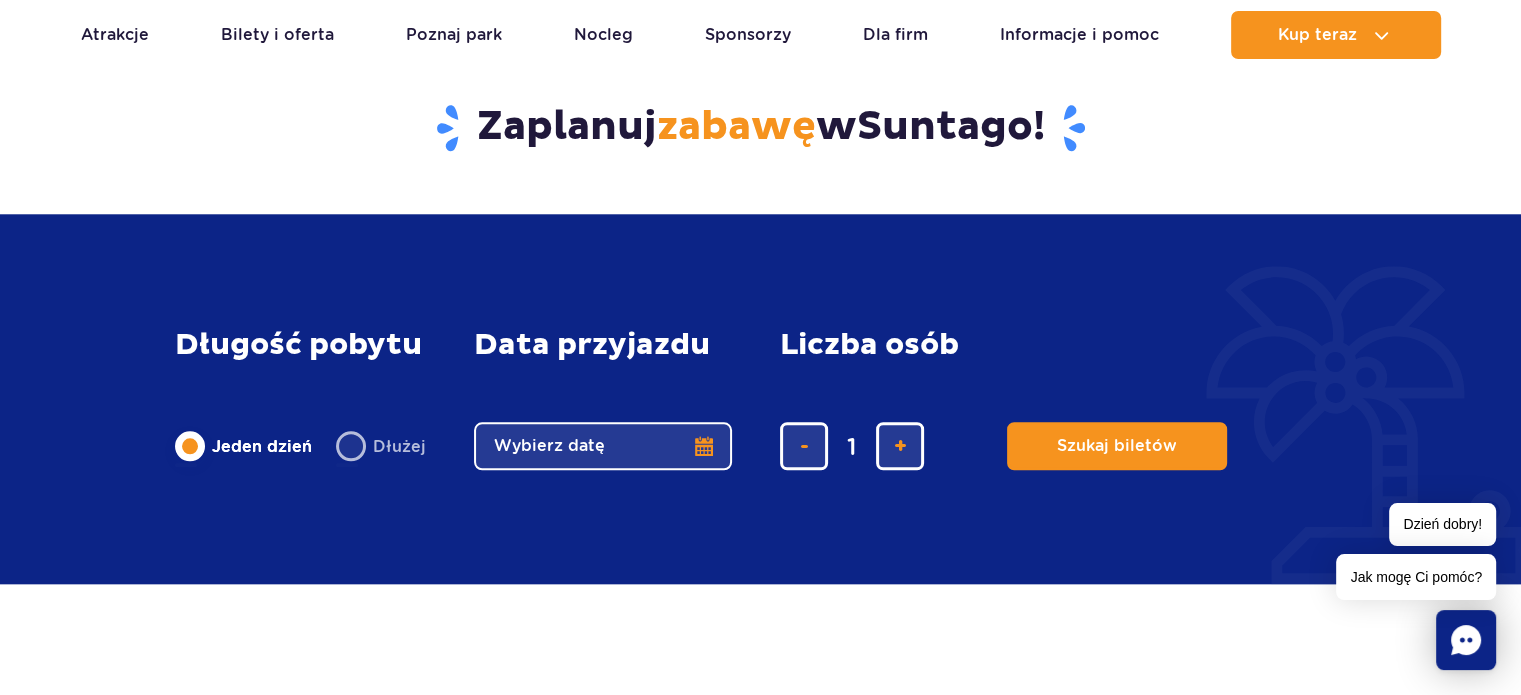 click on "Wybierz datę" at bounding box center (603, 446) 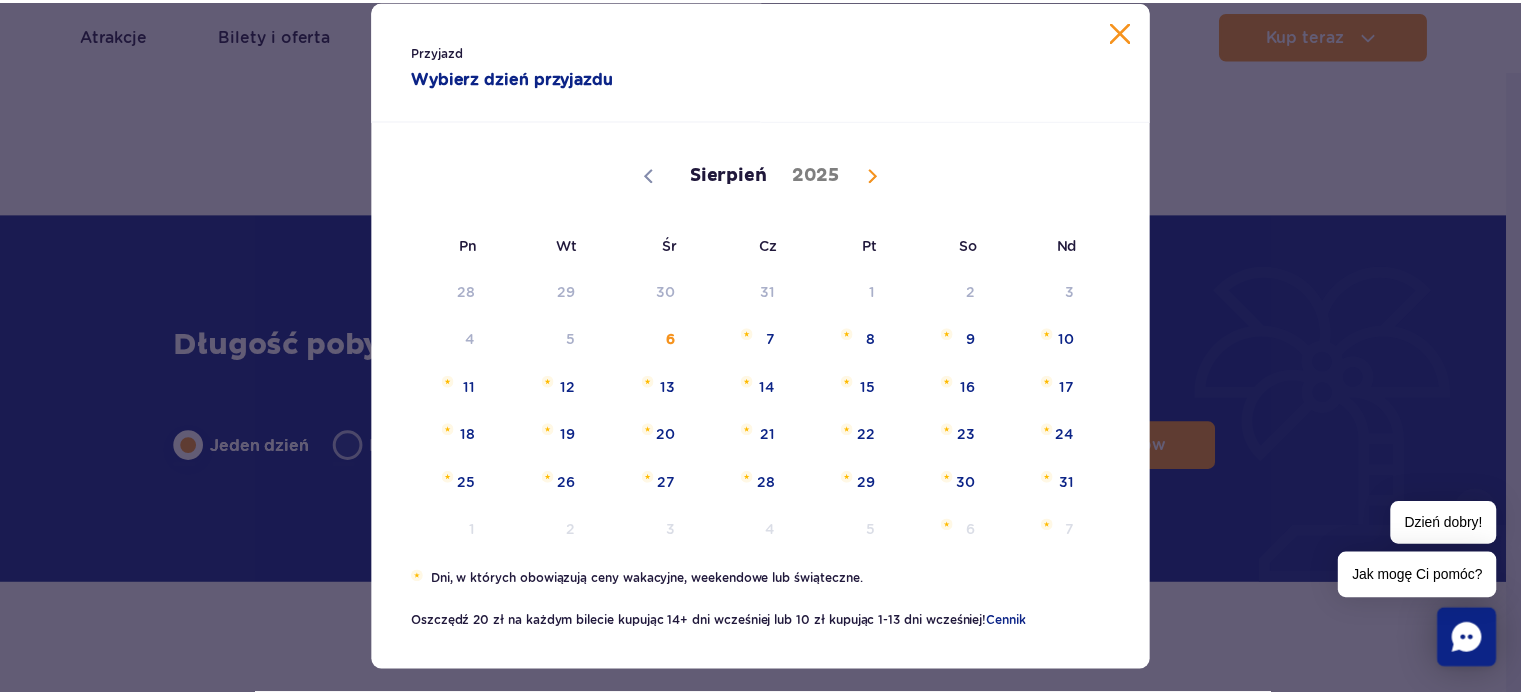 scroll, scrollTop: 76, scrollLeft: 0, axis: vertical 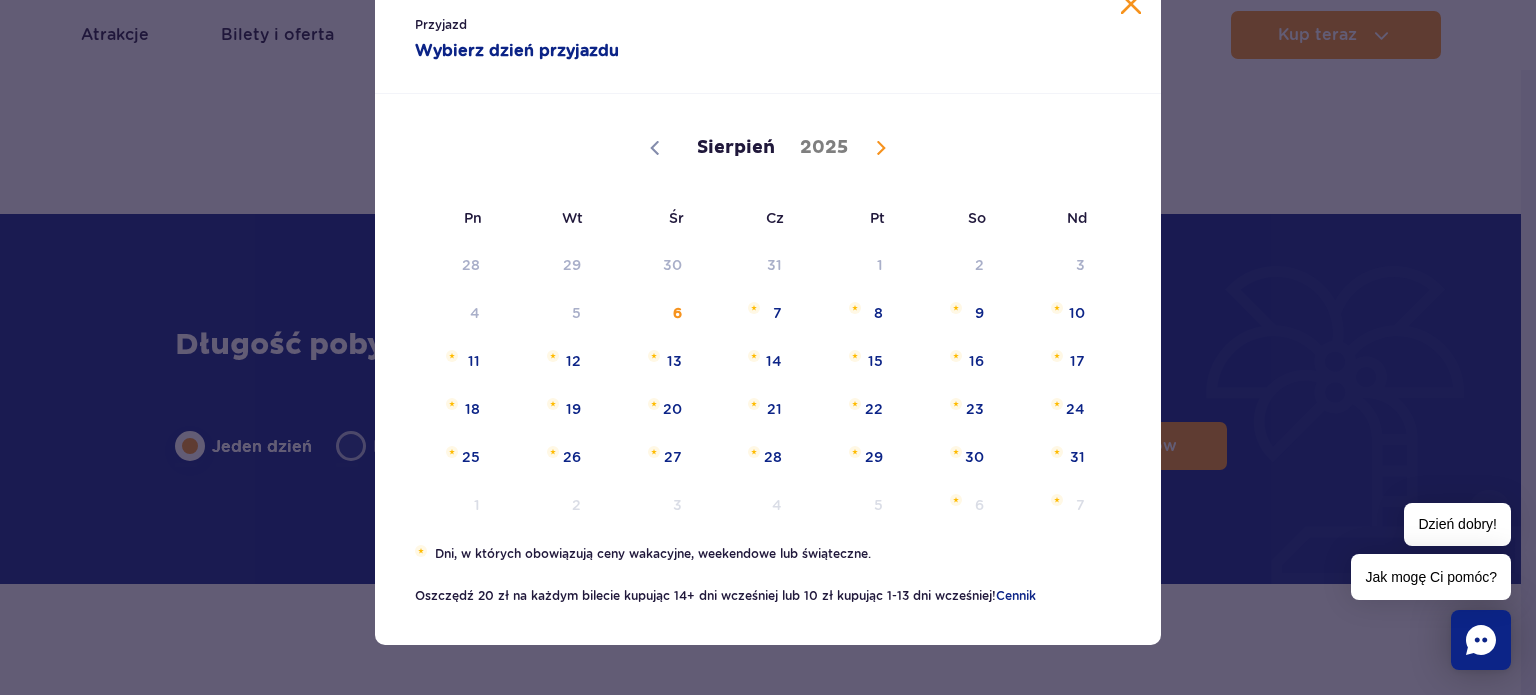 click at bounding box center (881, 148) 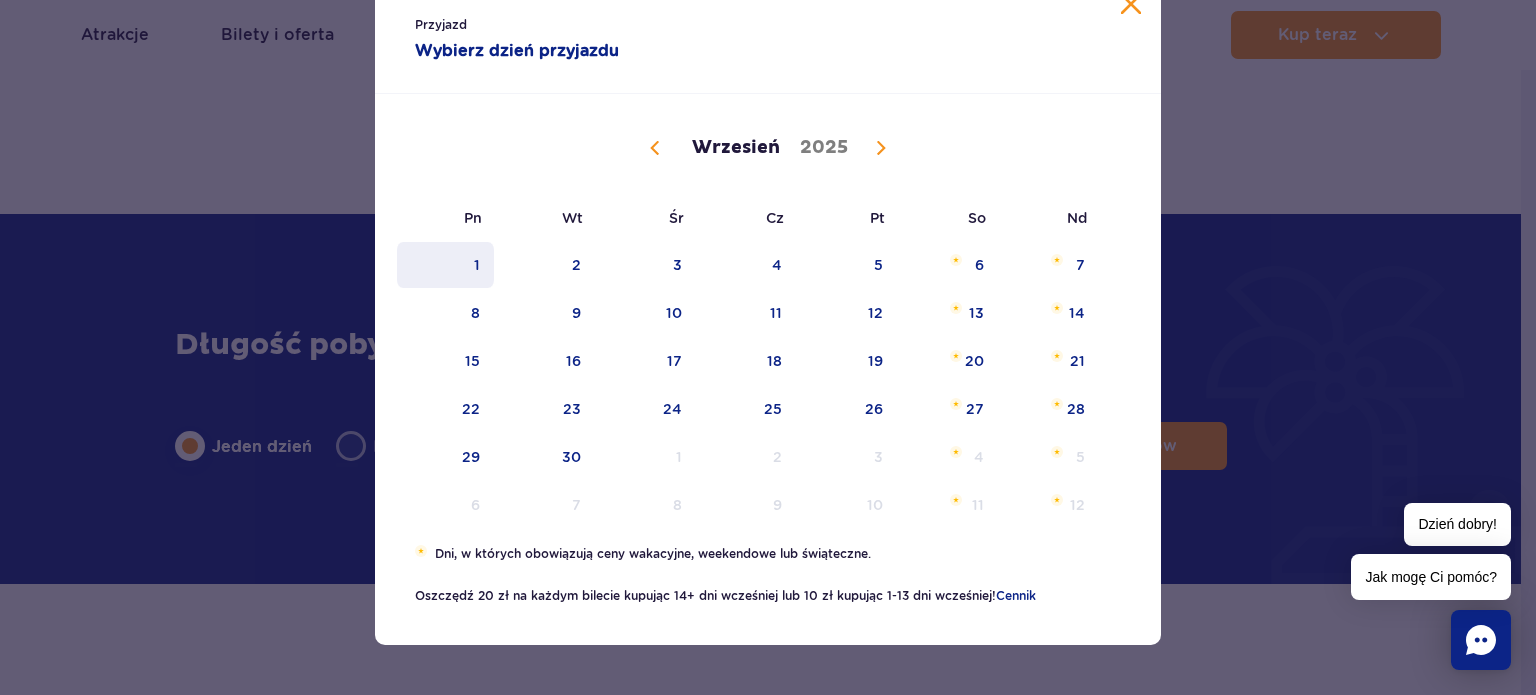 click on "1" at bounding box center [445, 265] 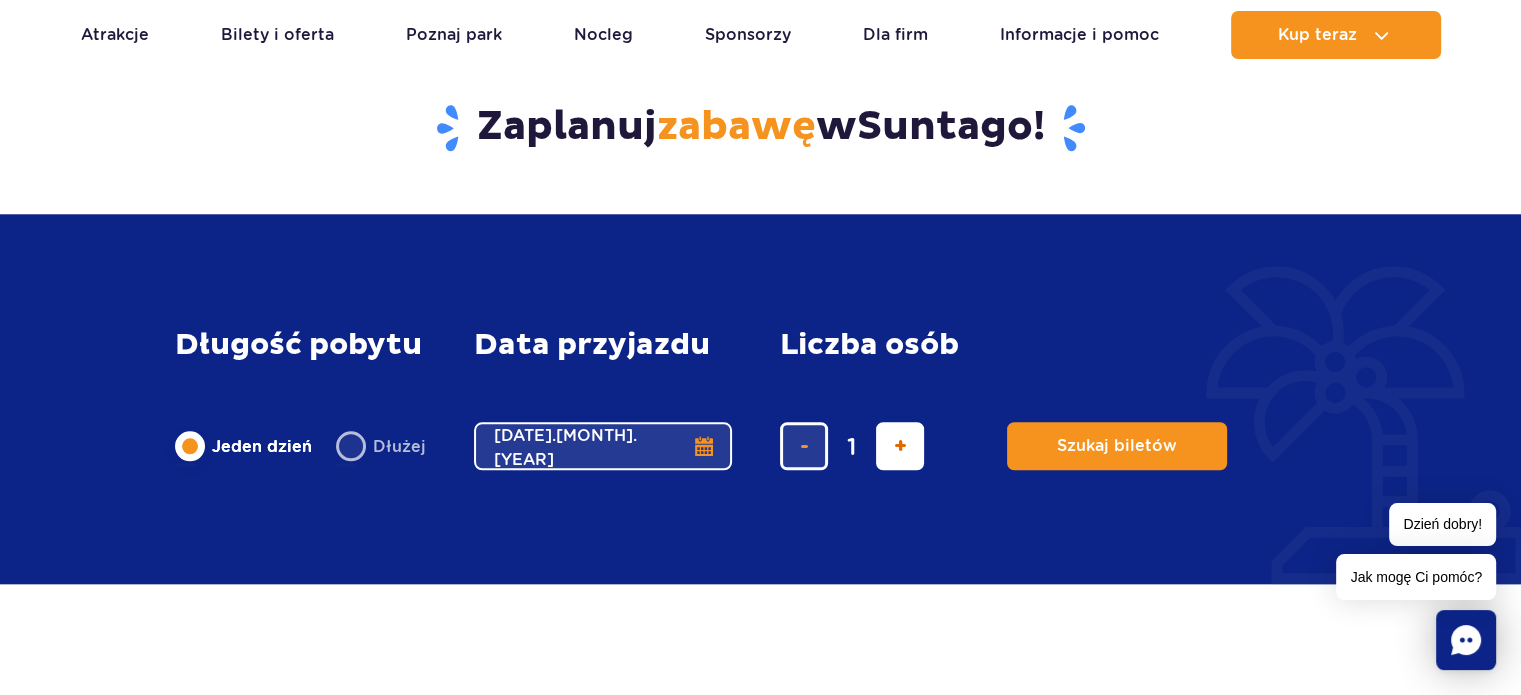 click at bounding box center [900, 446] 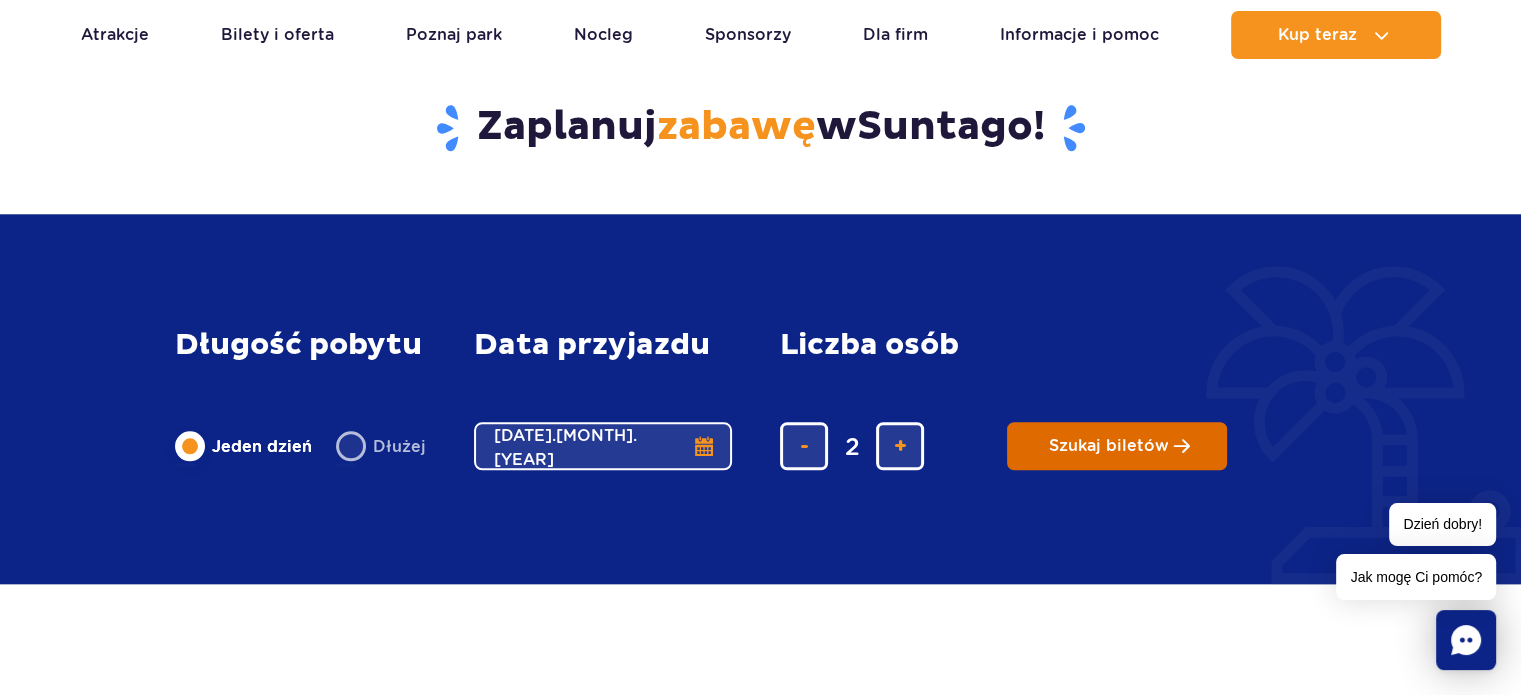 click on "Szukaj biletów" at bounding box center [1109, 446] 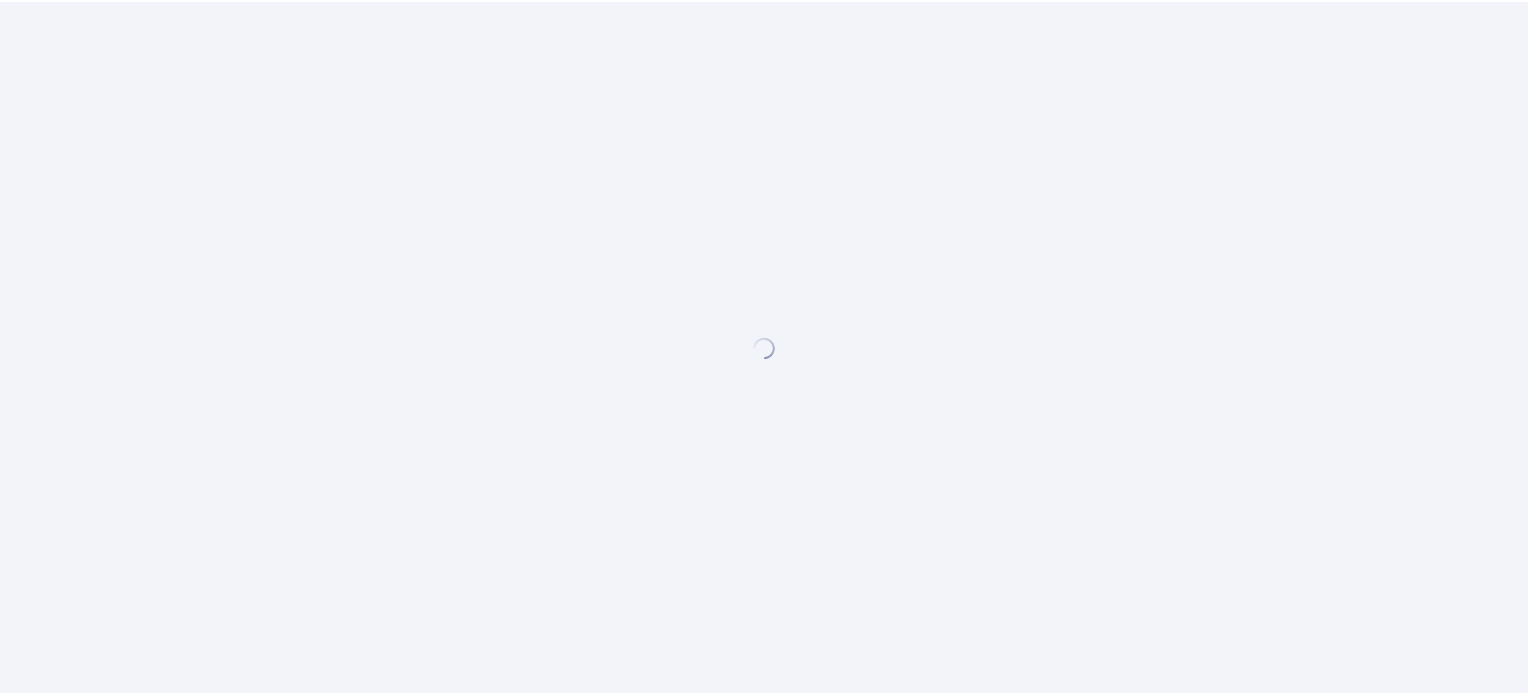 scroll, scrollTop: 0, scrollLeft: 0, axis: both 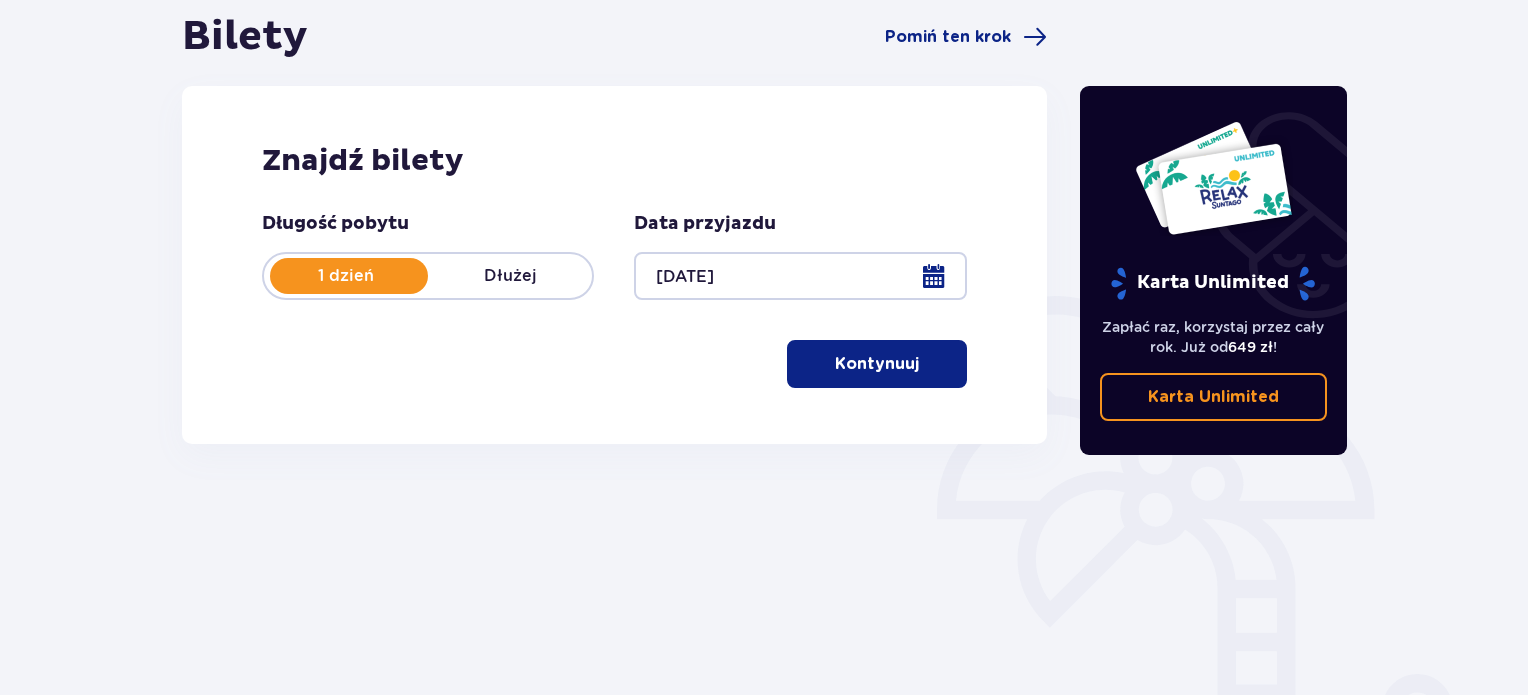 click on "Kontynuuj" at bounding box center (877, 364) 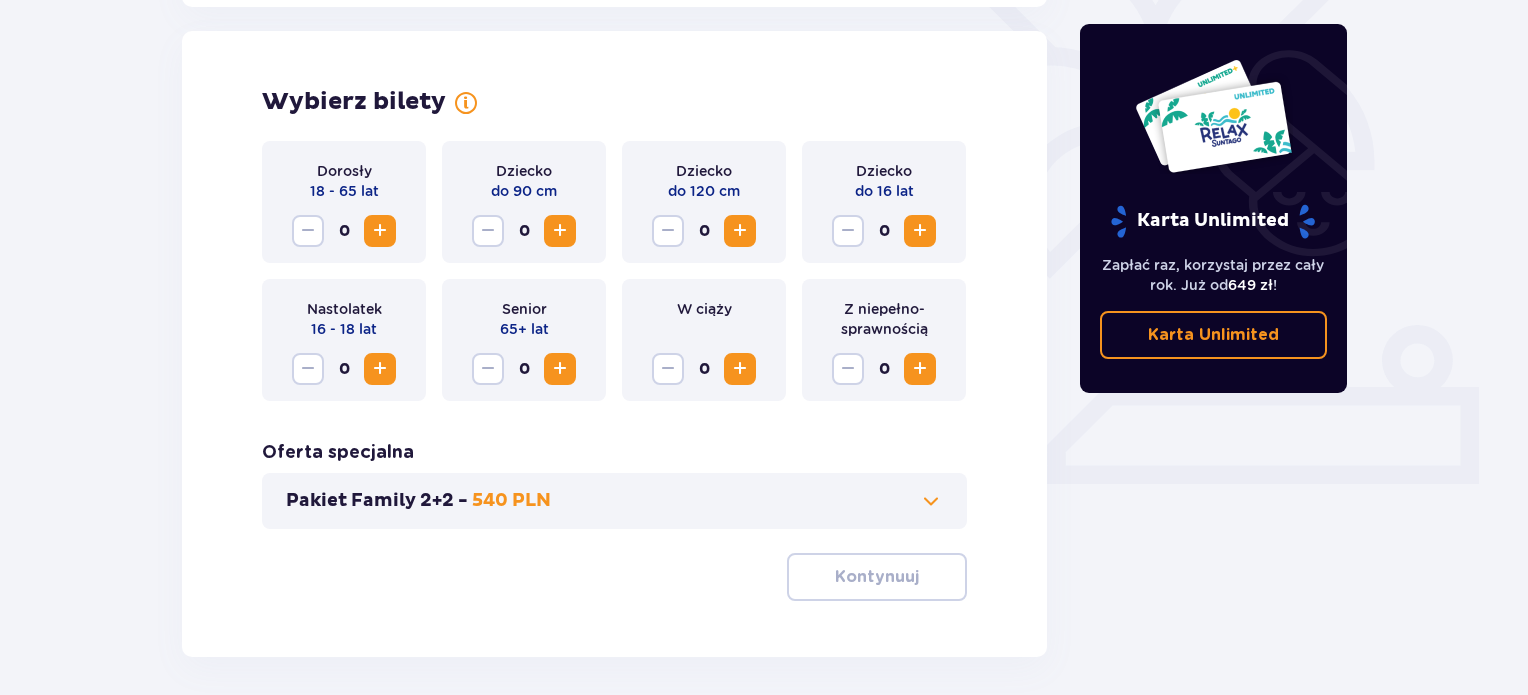 scroll, scrollTop: 556, scrollLeft: 0, axis: vertical 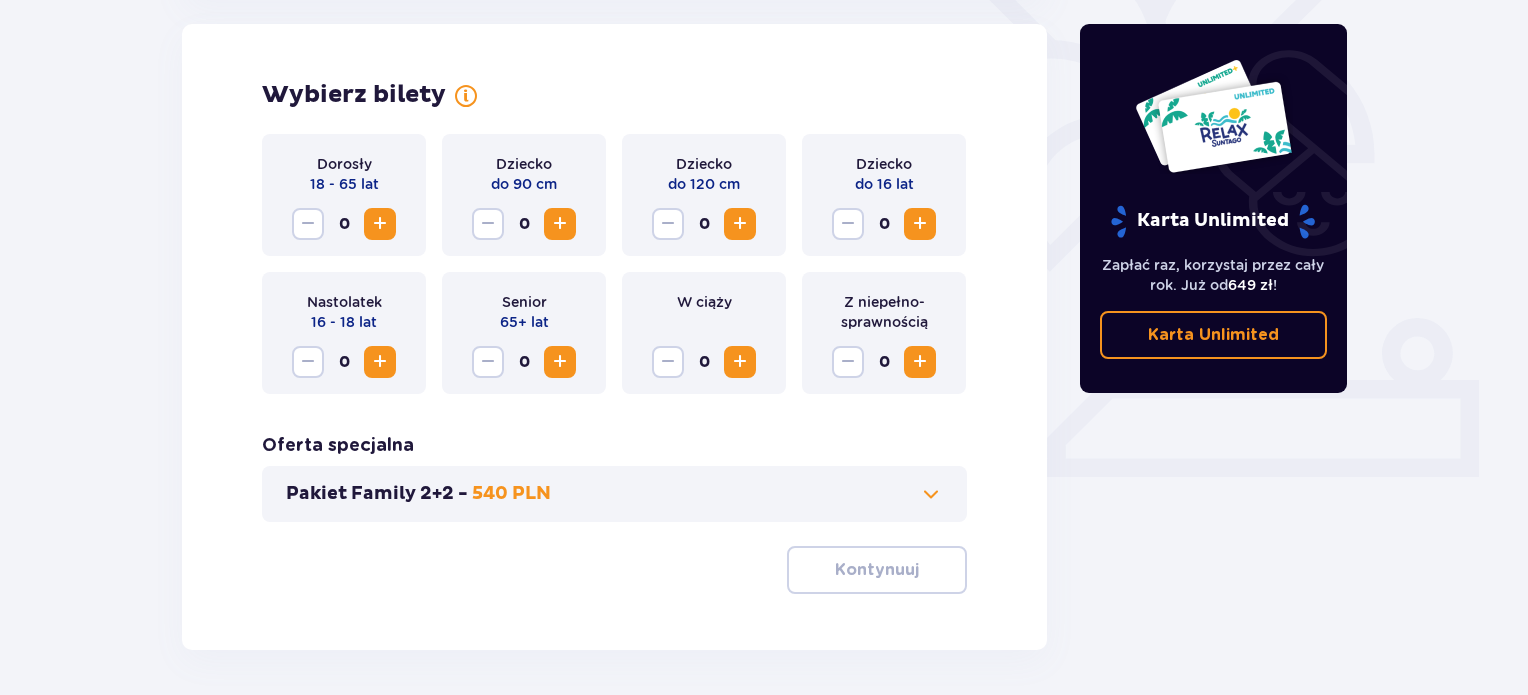 click at bounding box center [380, 224] 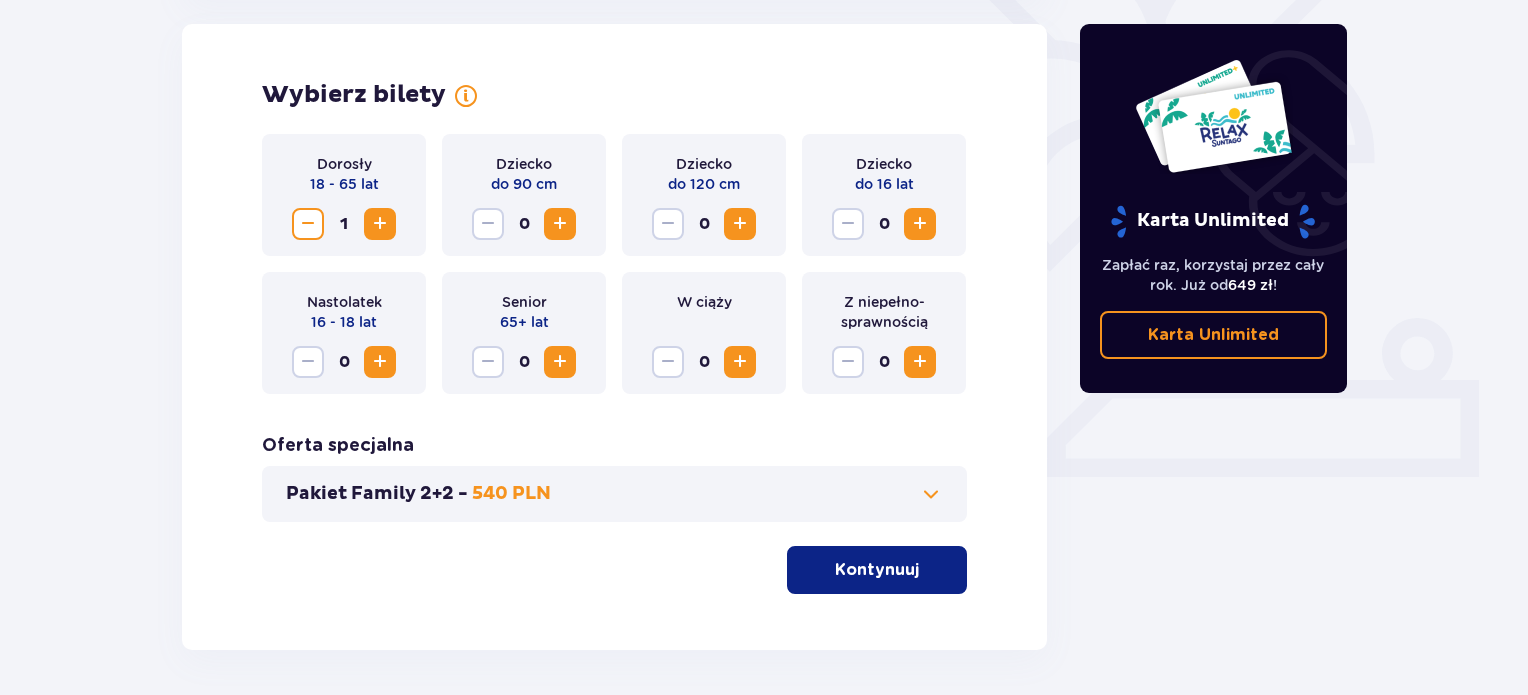 click at bounding box center (380, 224) 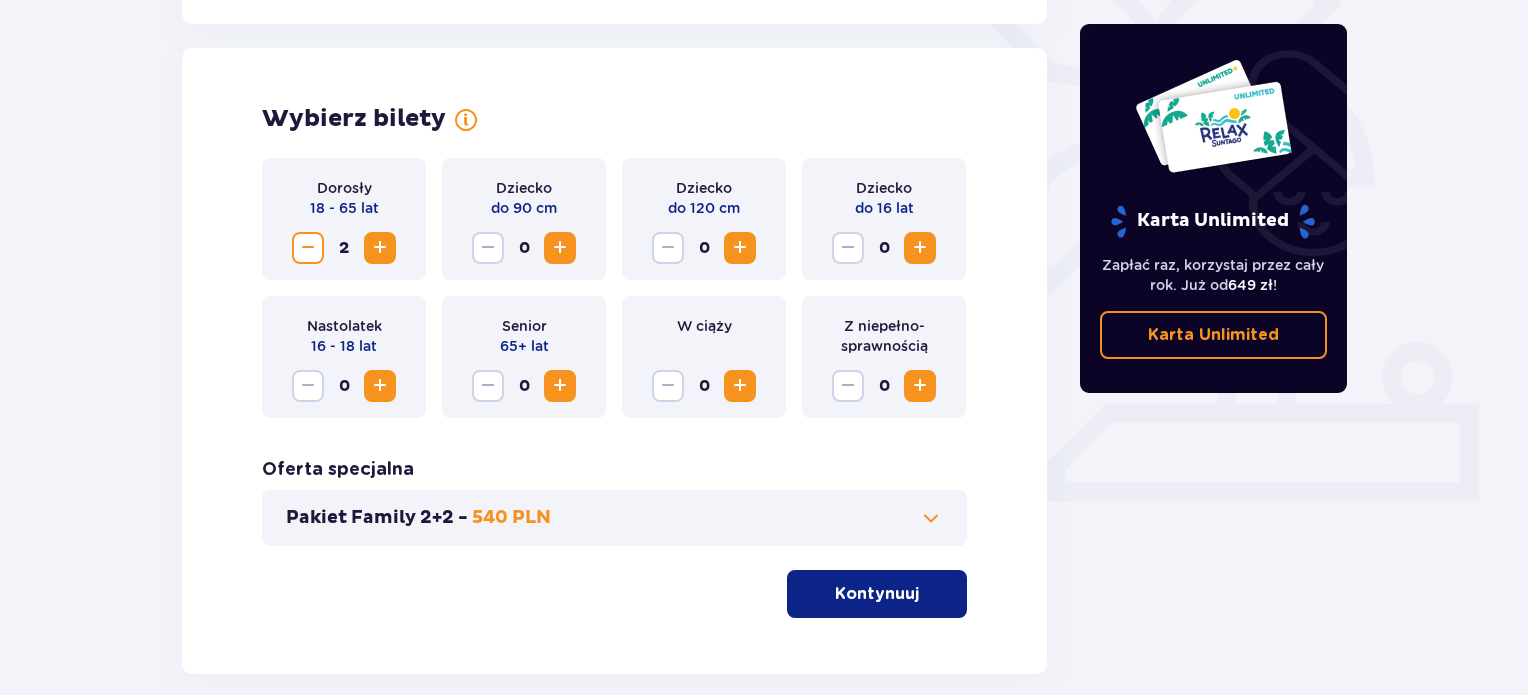 scroll, scrollTop: 531, scrollLeft: 0, axis: vertical 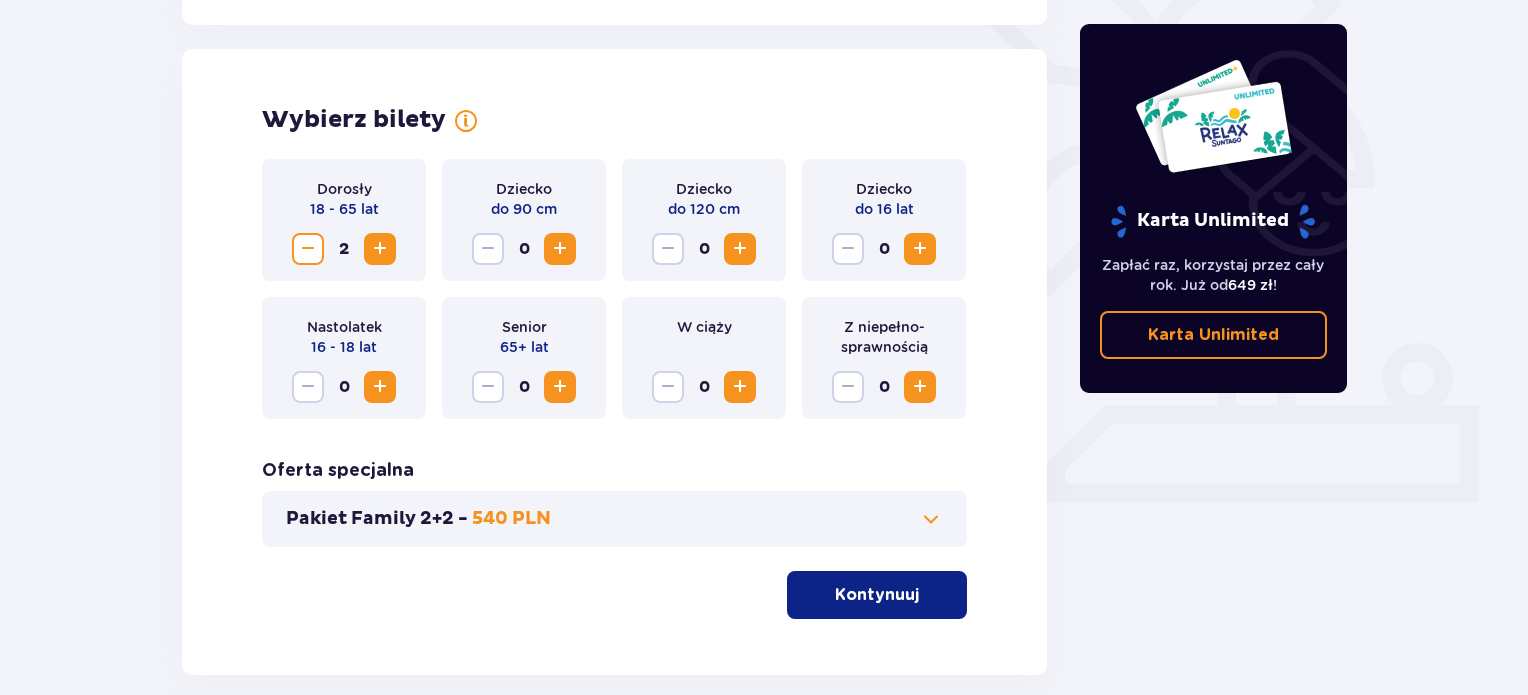 click at bounding box center (931, 519) 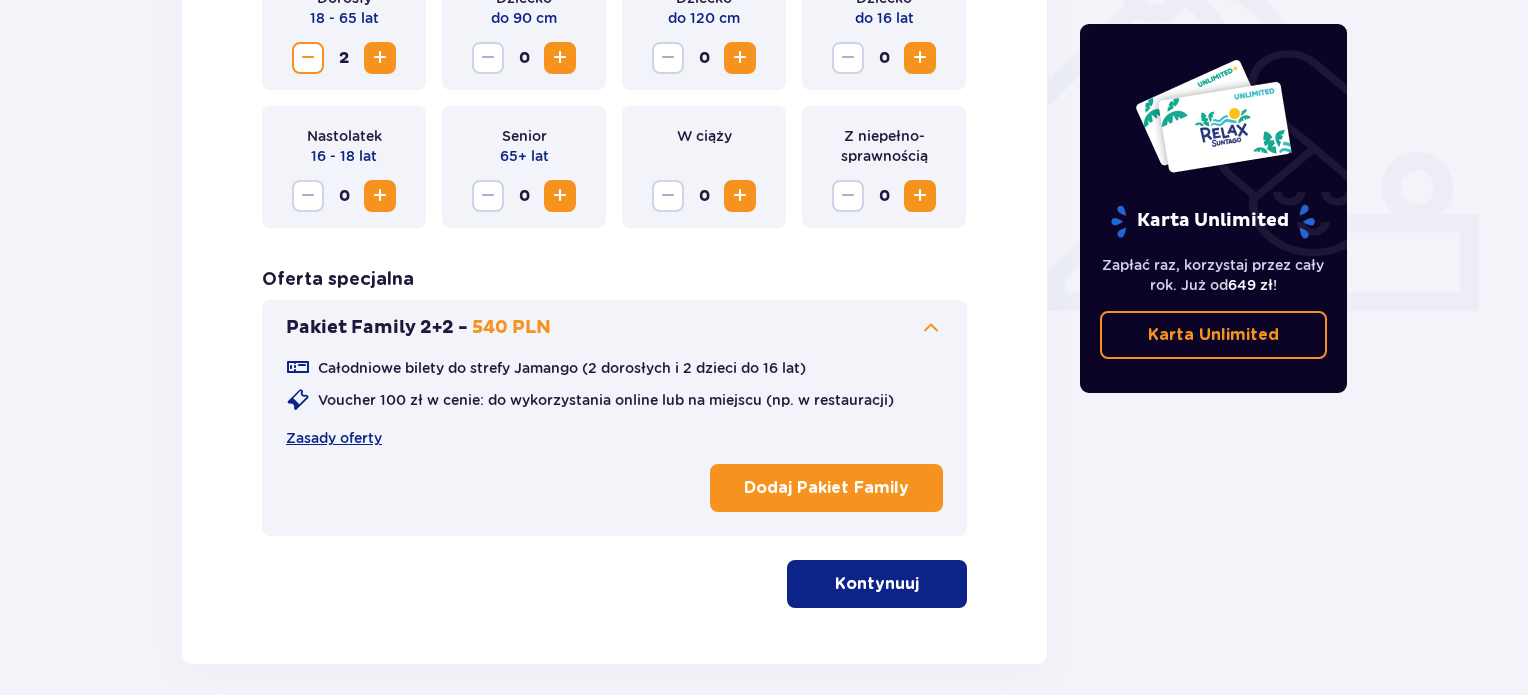 scroll, scrollTop: 811, scrollLeft: 0, axis: vertical 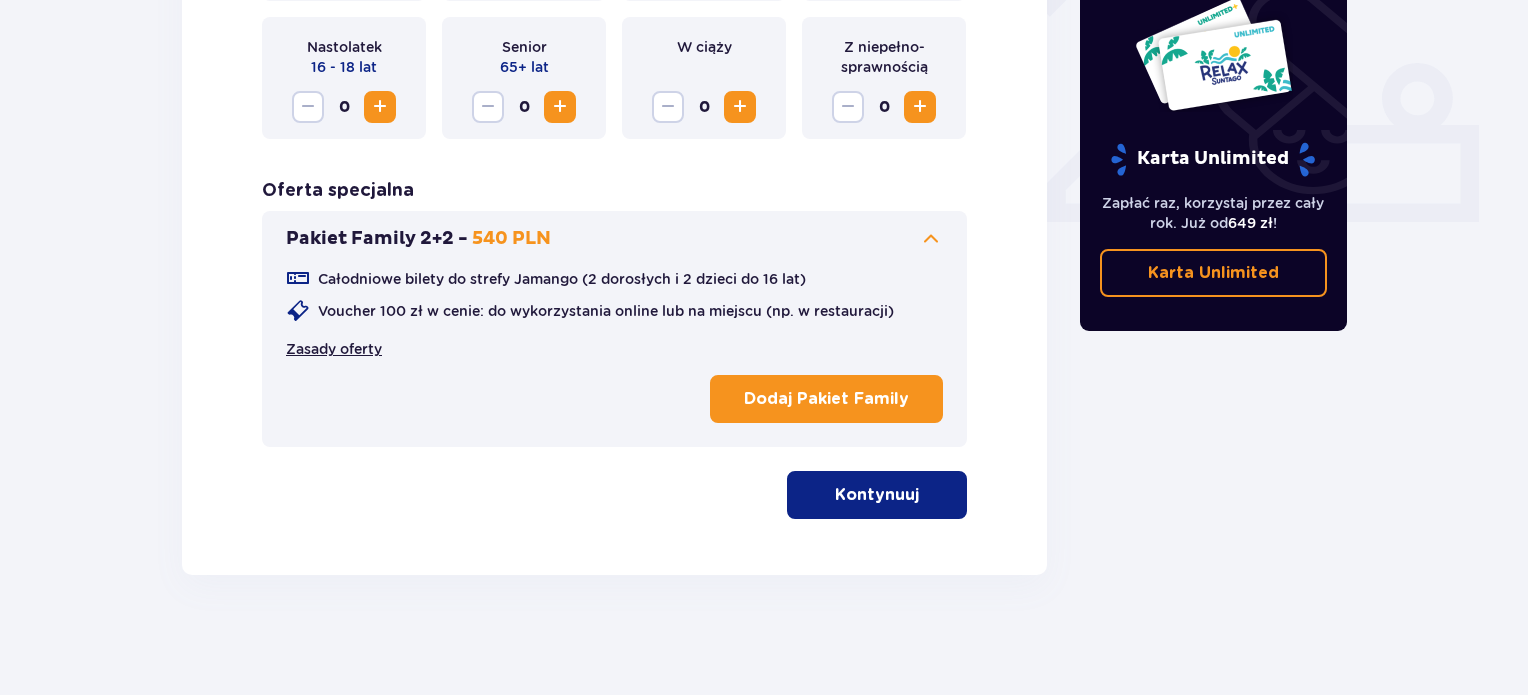 click on "Zasady oferty" at bounding box center (334, 349) 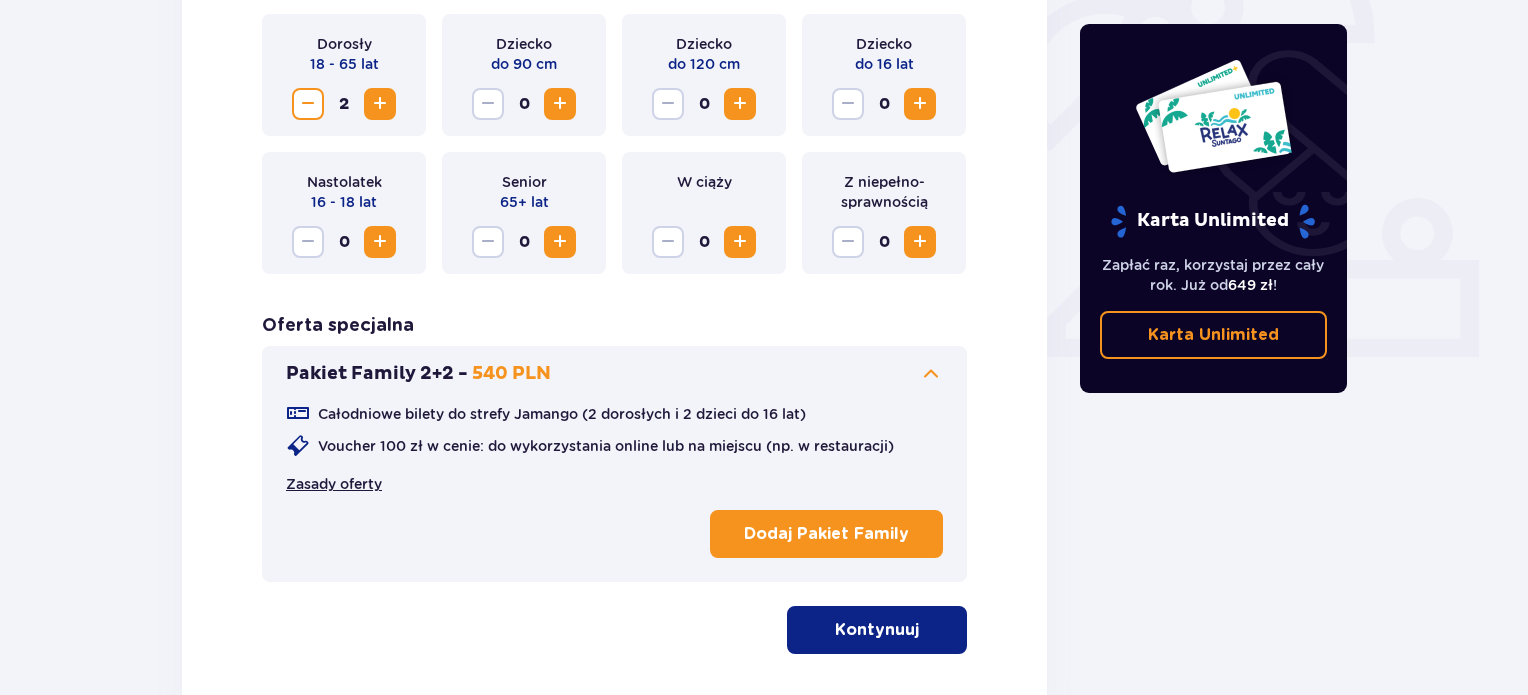 scroll, scrollTop: 711, scrollLeft: 0, axis: vertical 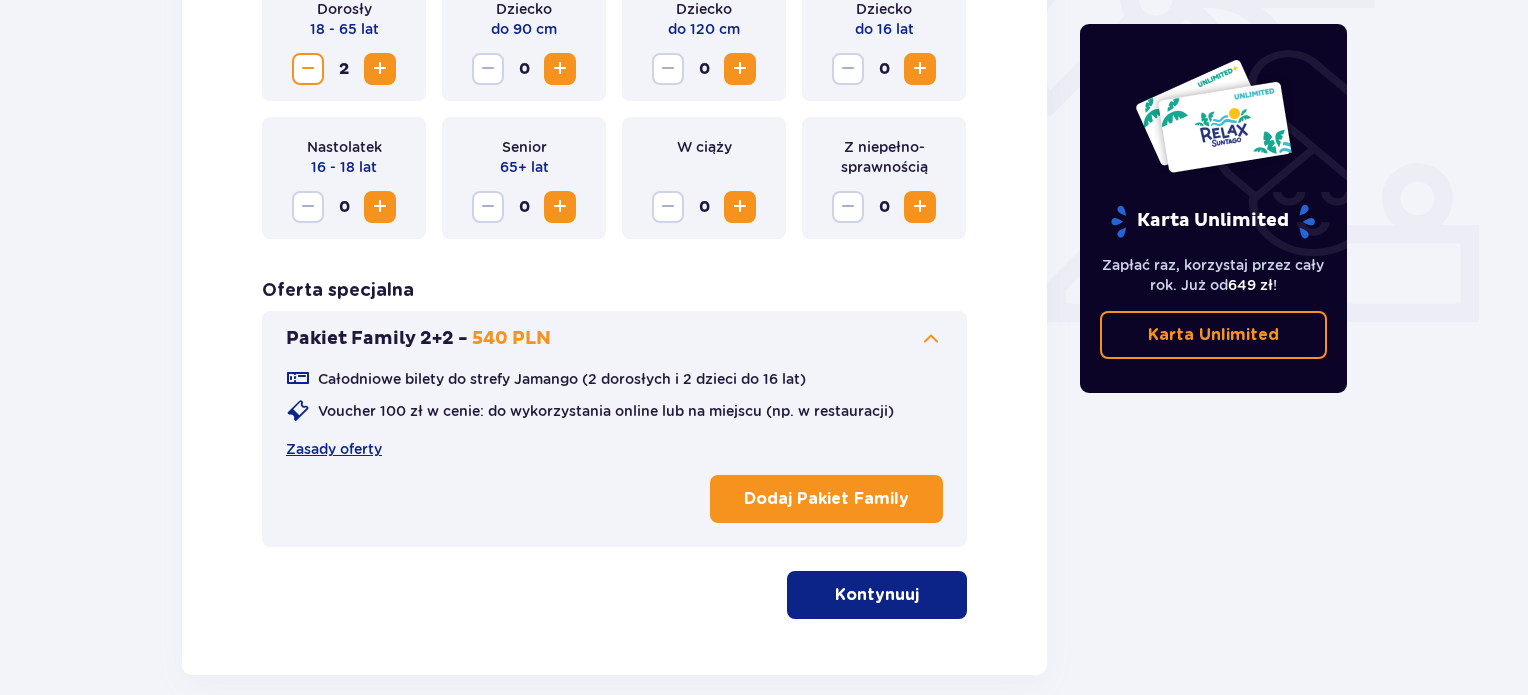 click on "Kontynuuj" at bounding box center [877, 595] 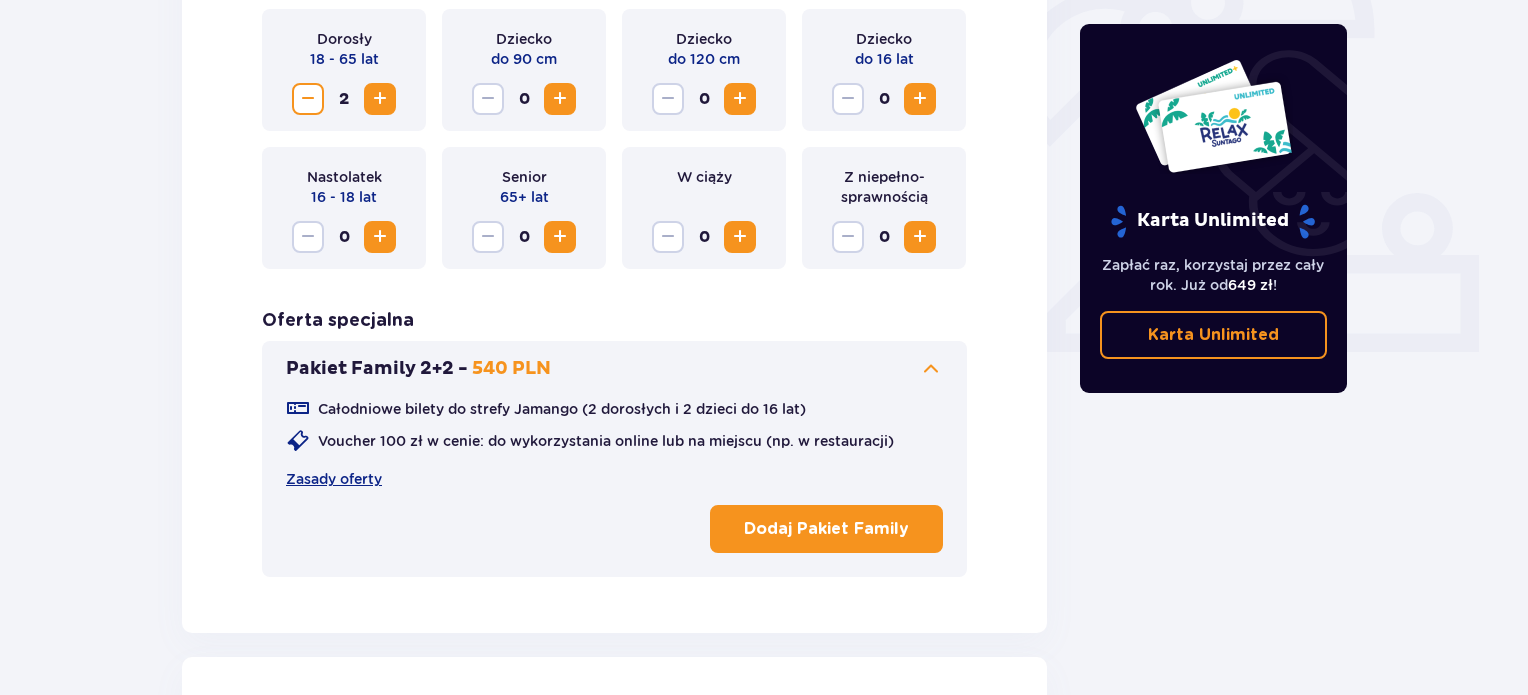 scroll, scrollTop: 690, scrollLeft: 0, axis: vertical 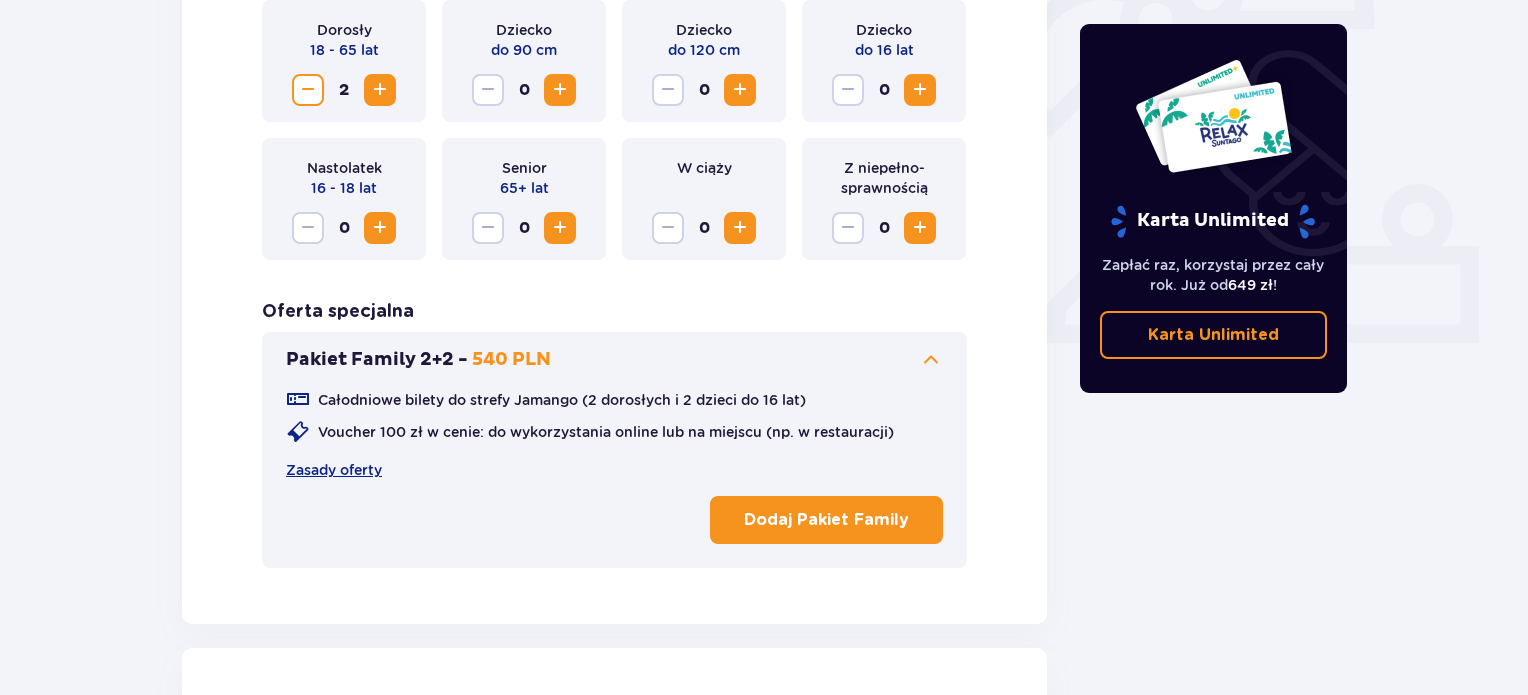 click at bounding box center (380, 90) 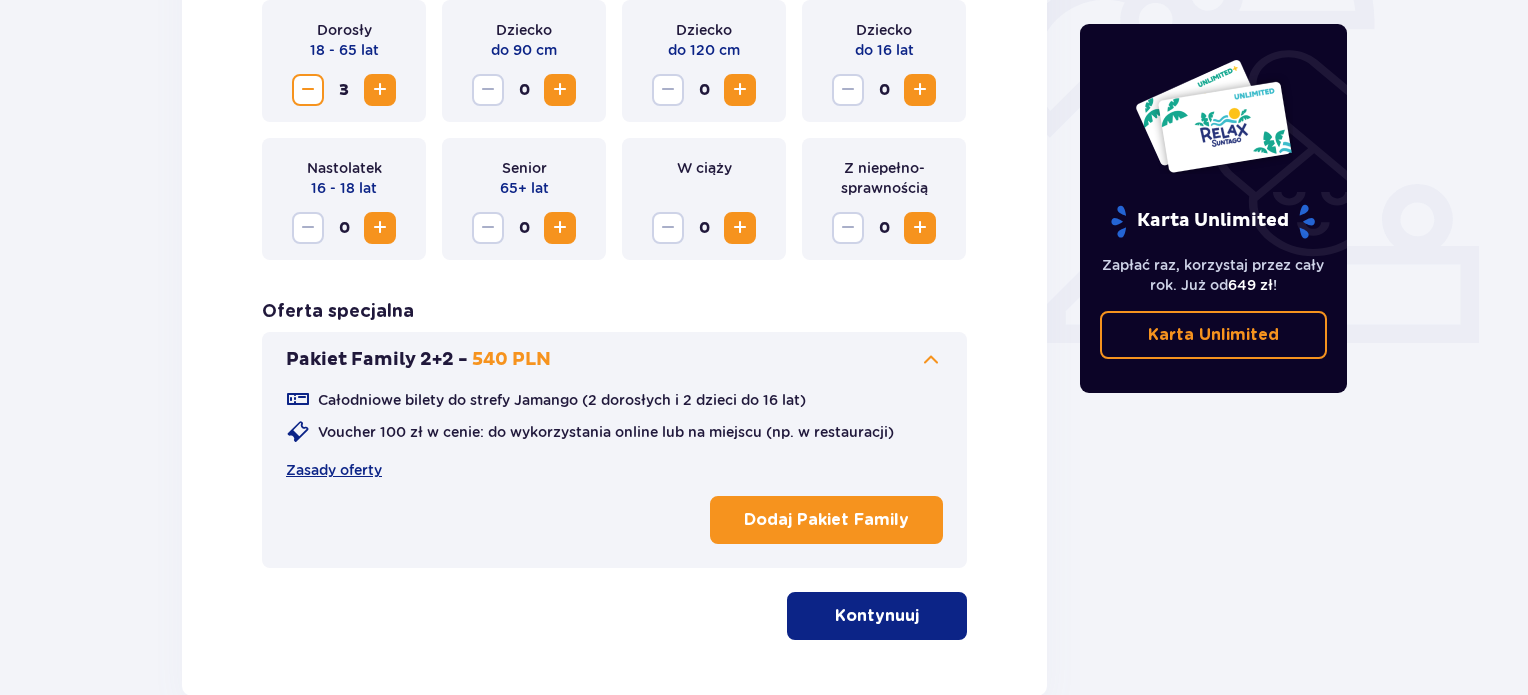 click at bounding box center [380, 90] 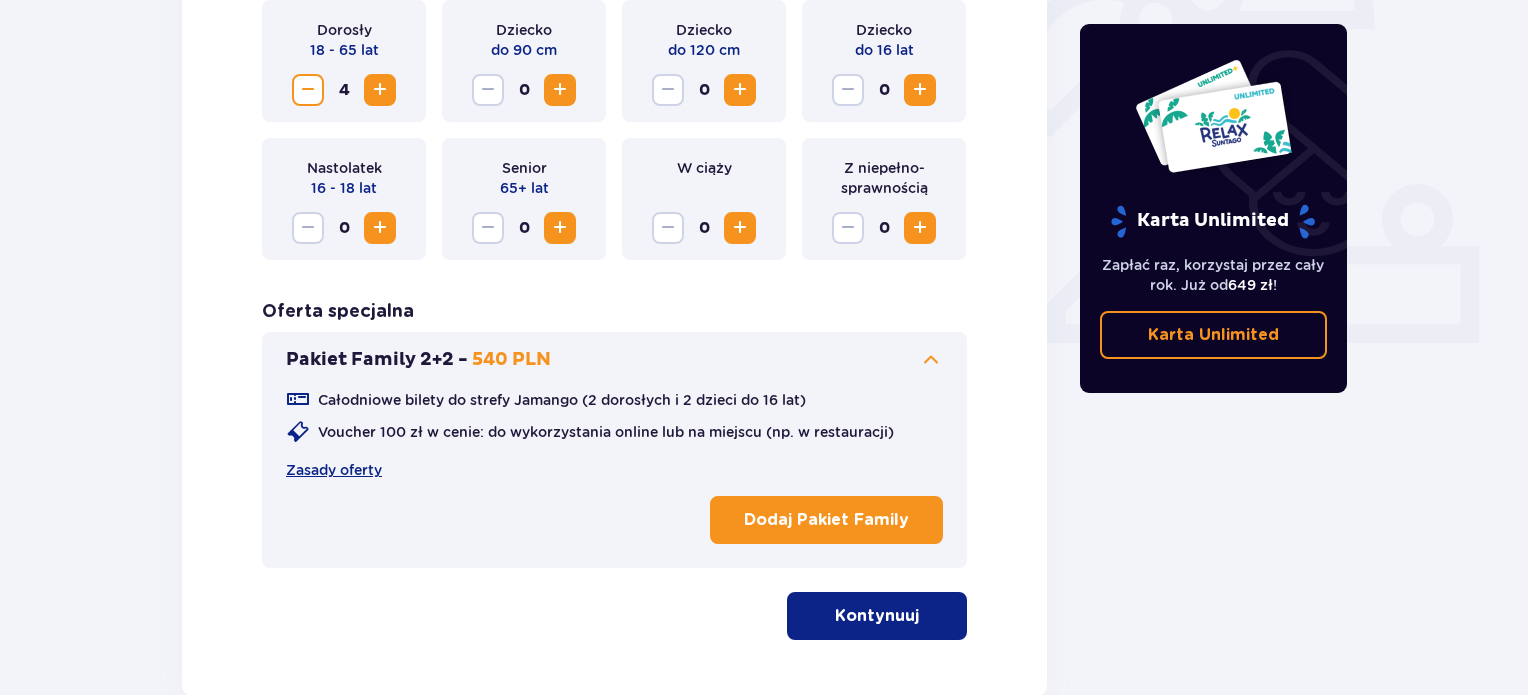 click on "Kontynuuj" at bounding box center [877, 616] 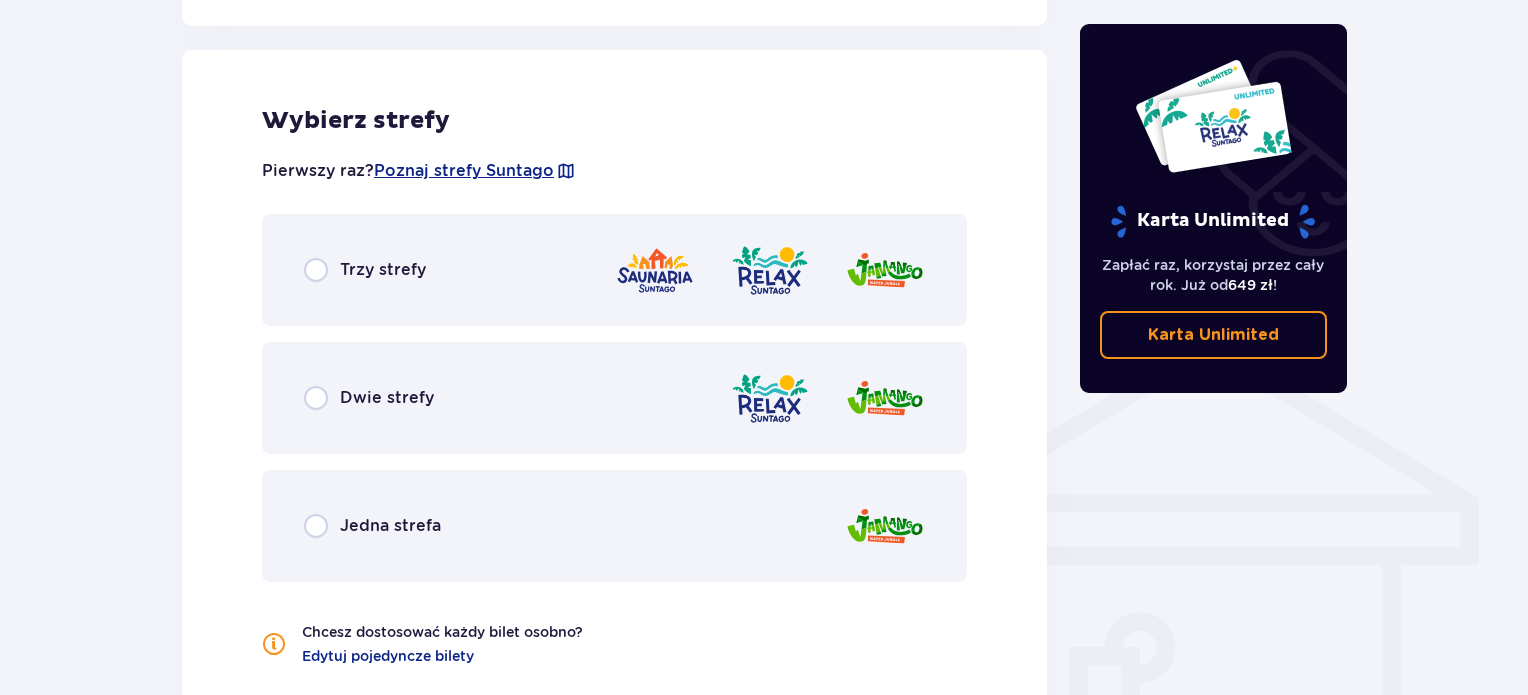 scroll, scrollTop: 1290, scrollLeft: 0, axis: vertical 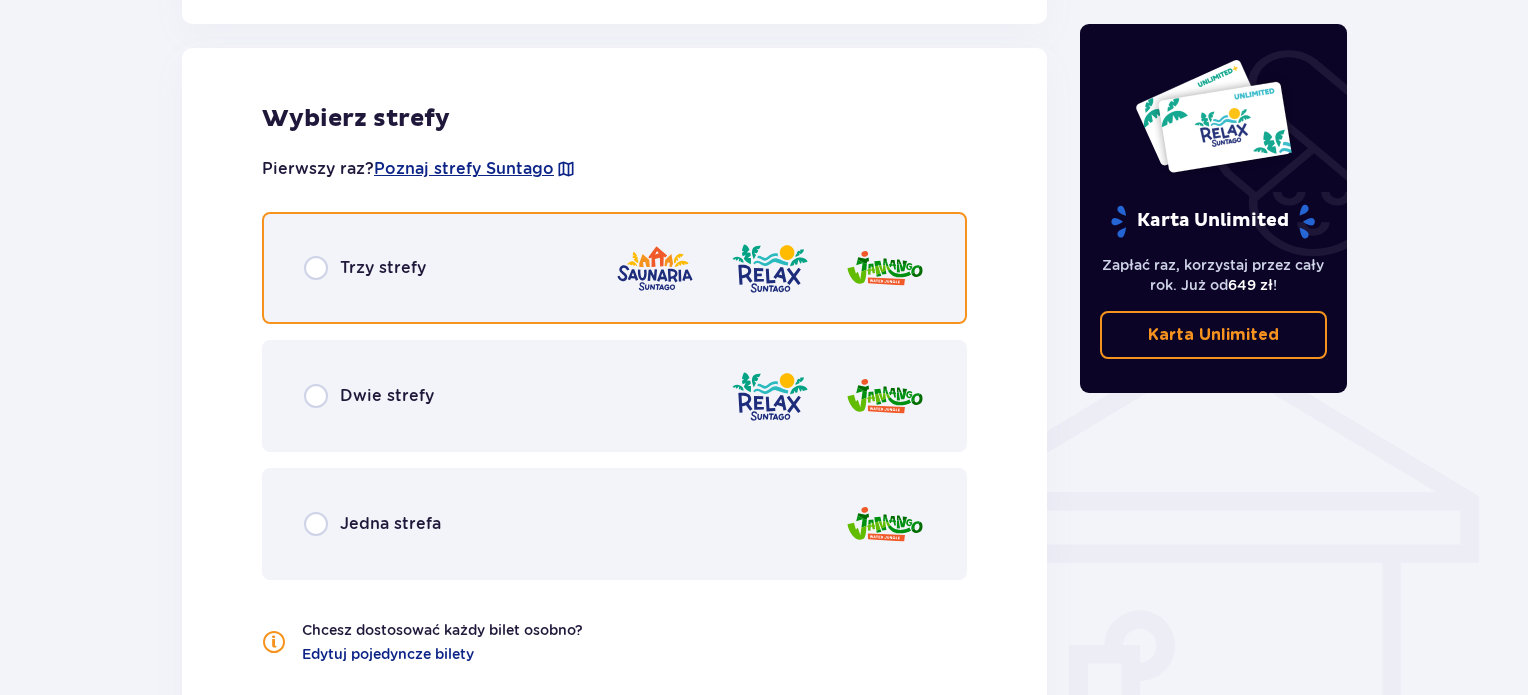 click at bounding box center [316, 268] 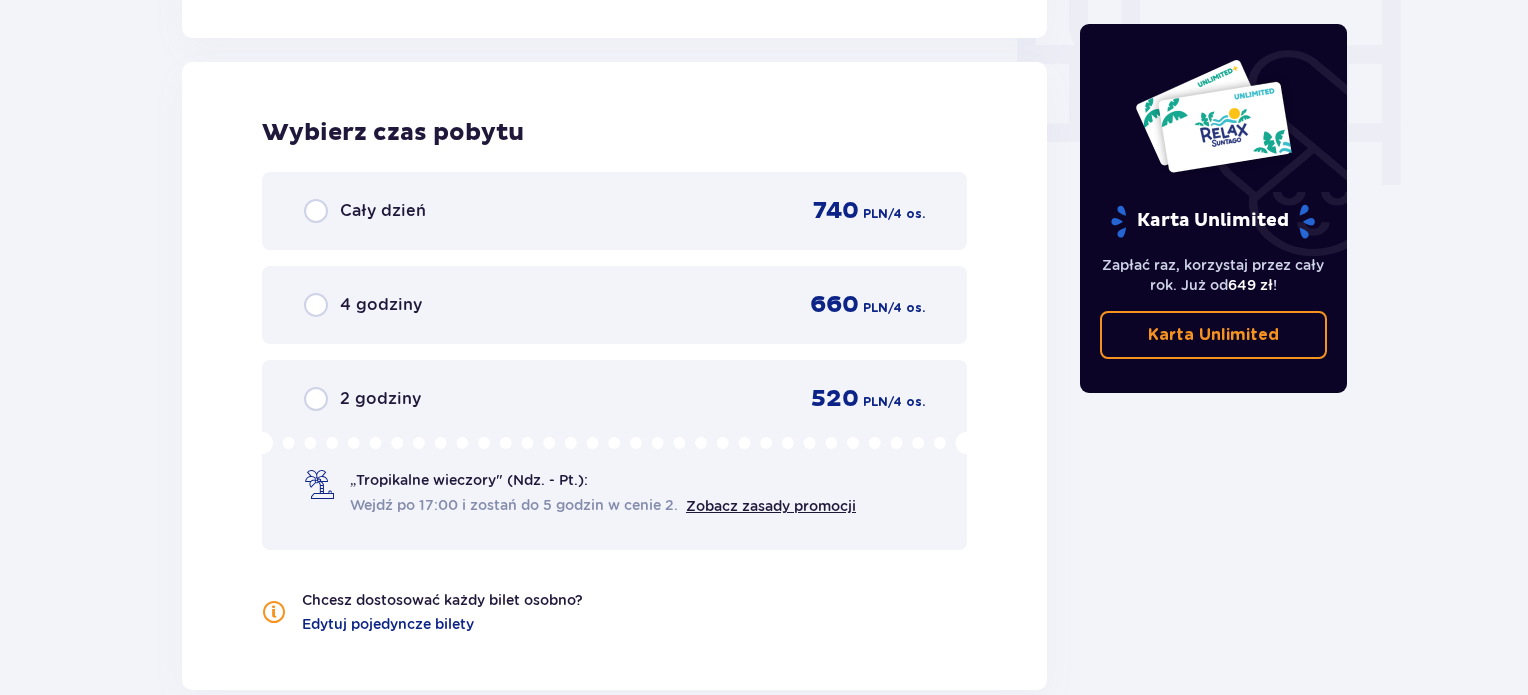 scroll, scrollTop: 1986, scrollLeft: 0, axis: vertical 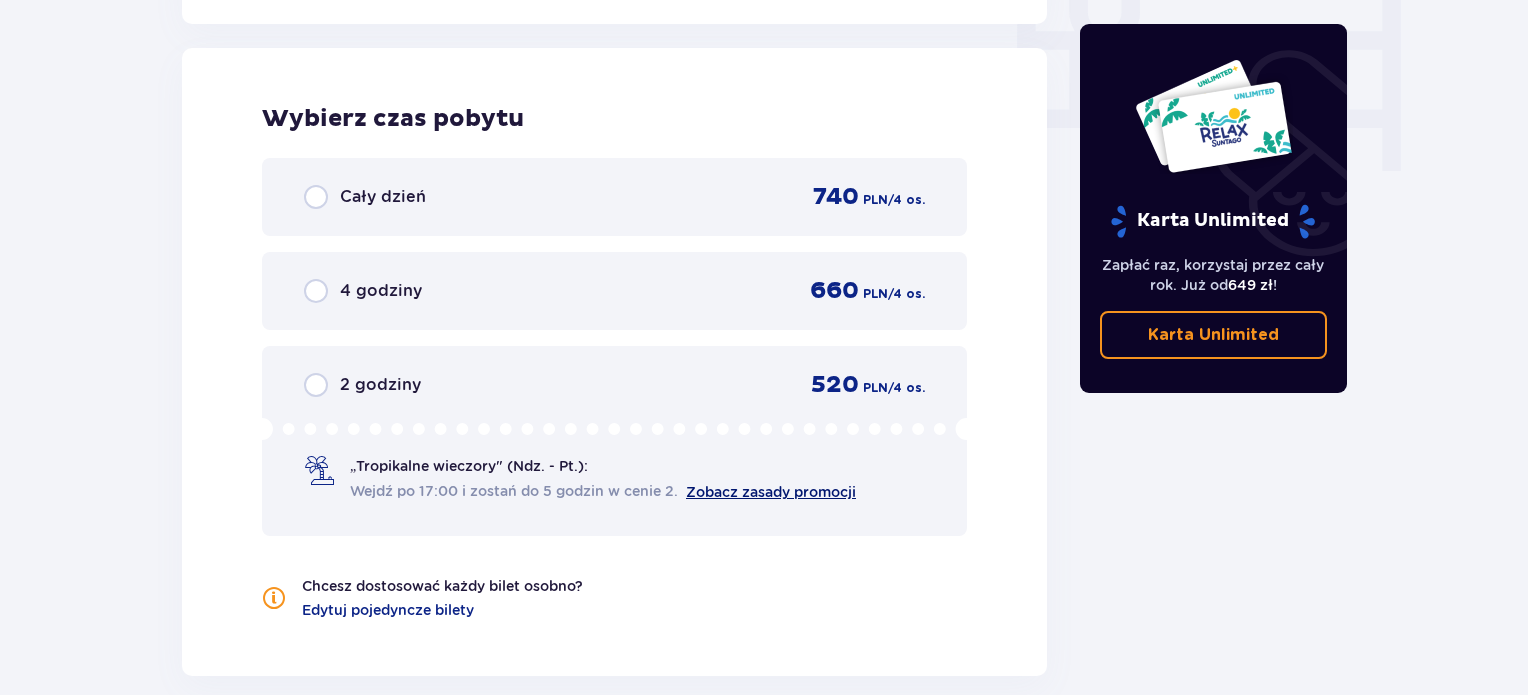 click on "Zobacz zasady promocji" at bounding box center (771, 492) 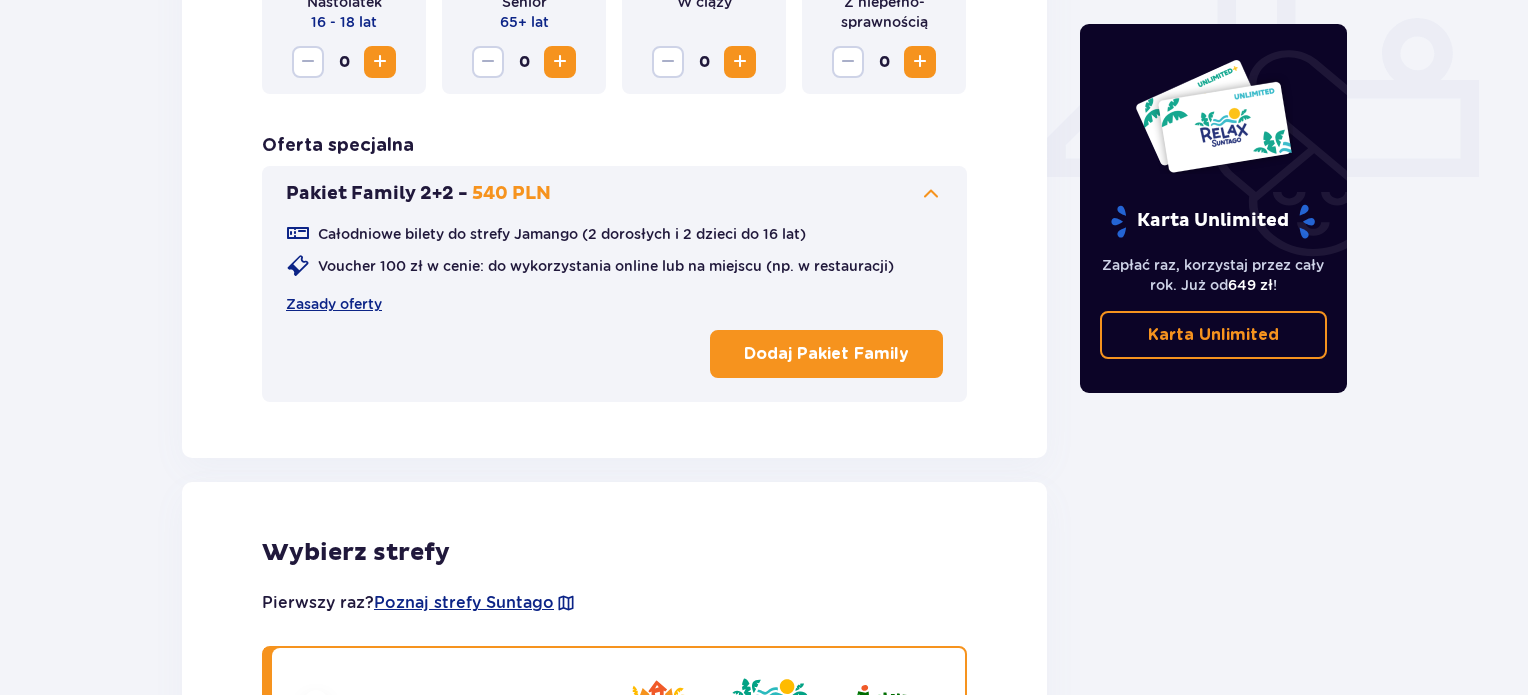 scroll, scrollTop: 756, scrollLeft: 0, axis: vertical 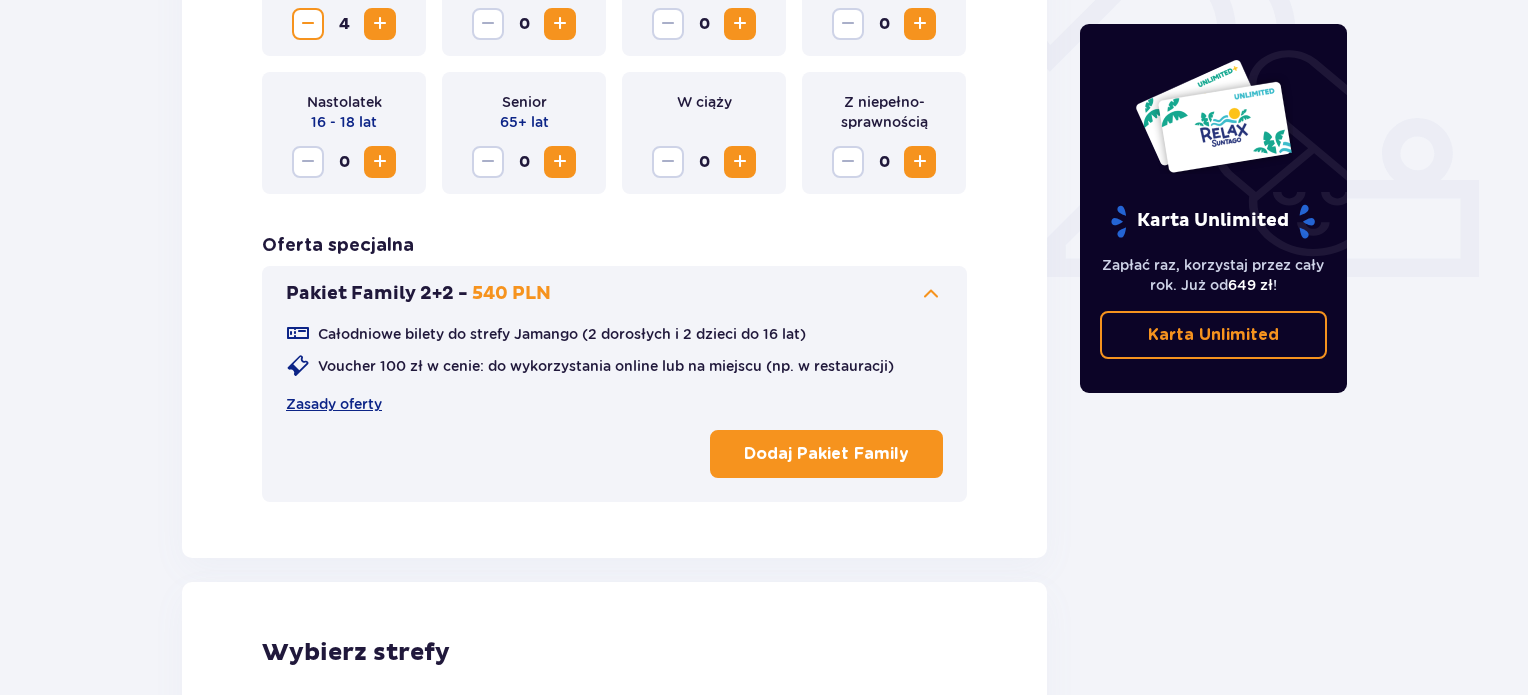 click at bounding box center (308, 24) 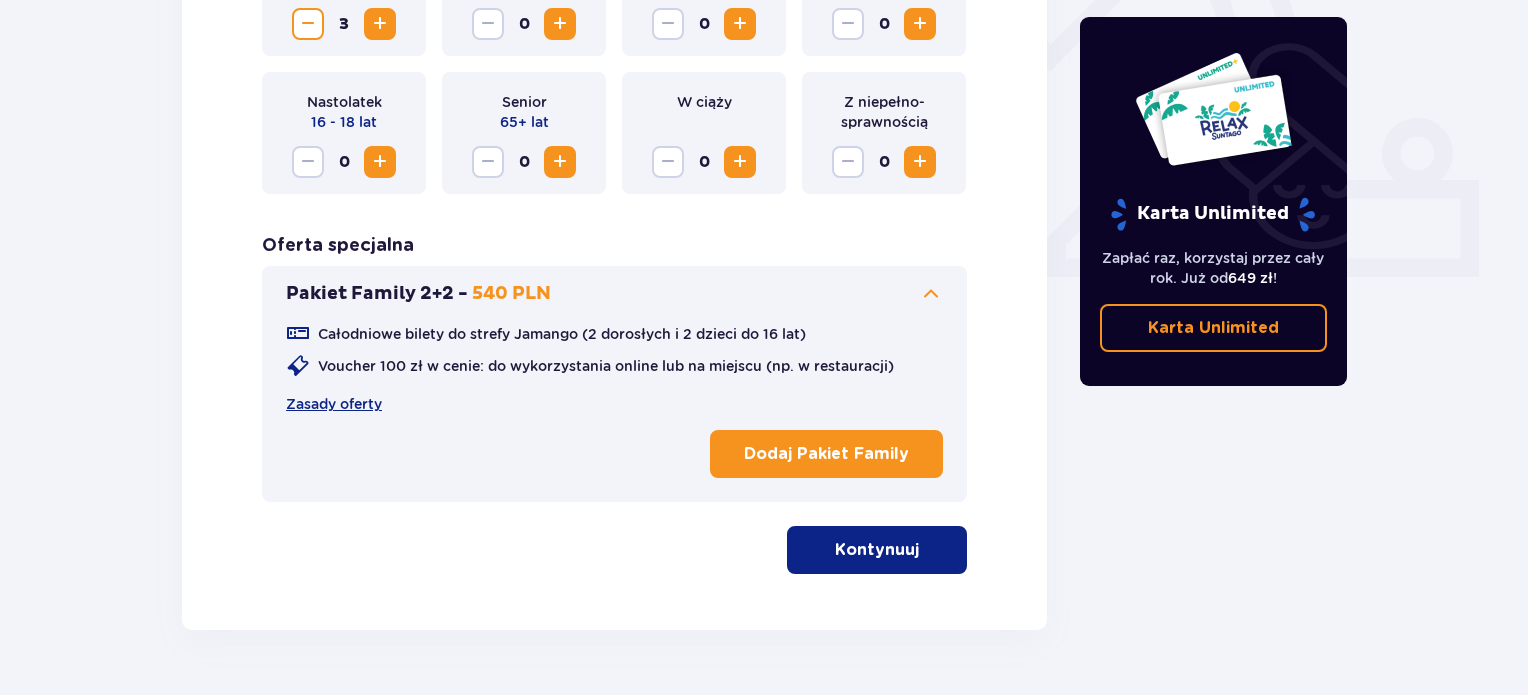 click at bounding box center [308, 24] 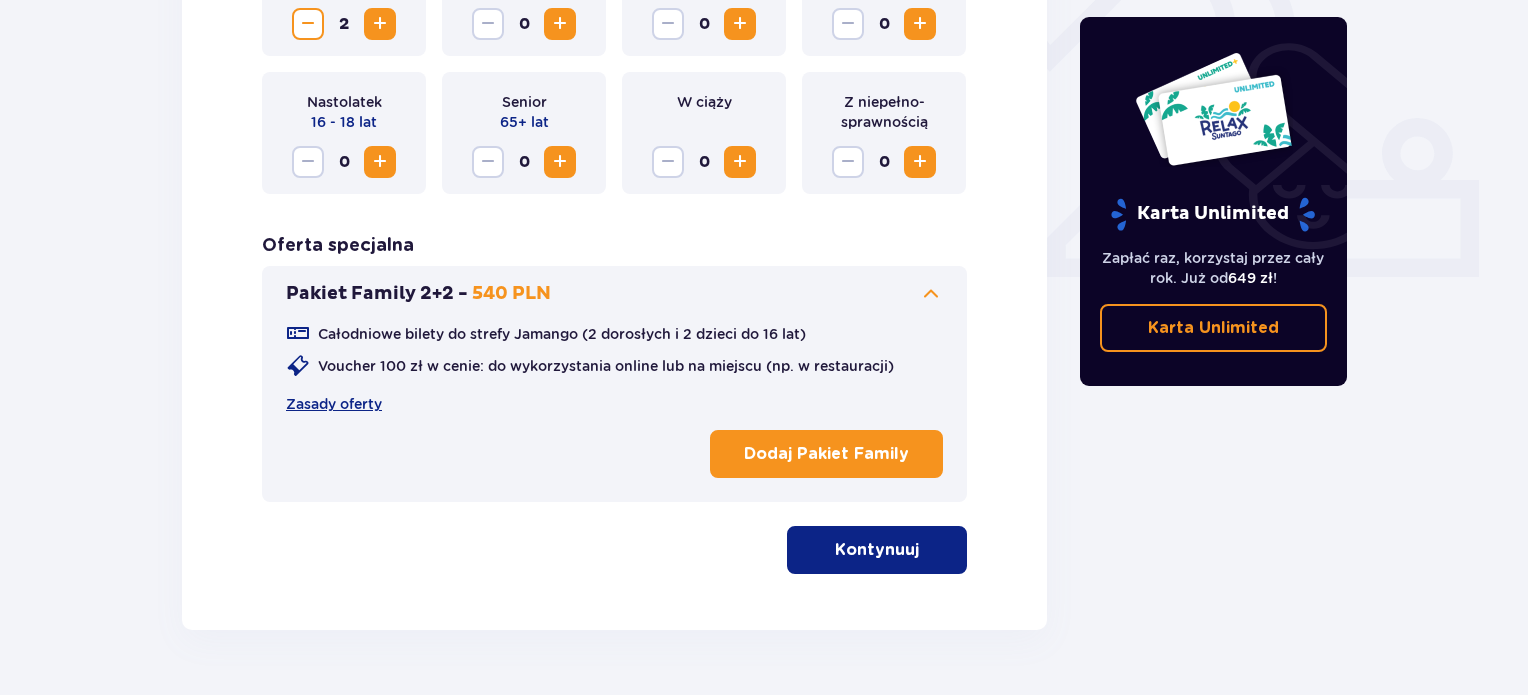 click on "Kontynuuj" at bounding box center (877, 550) 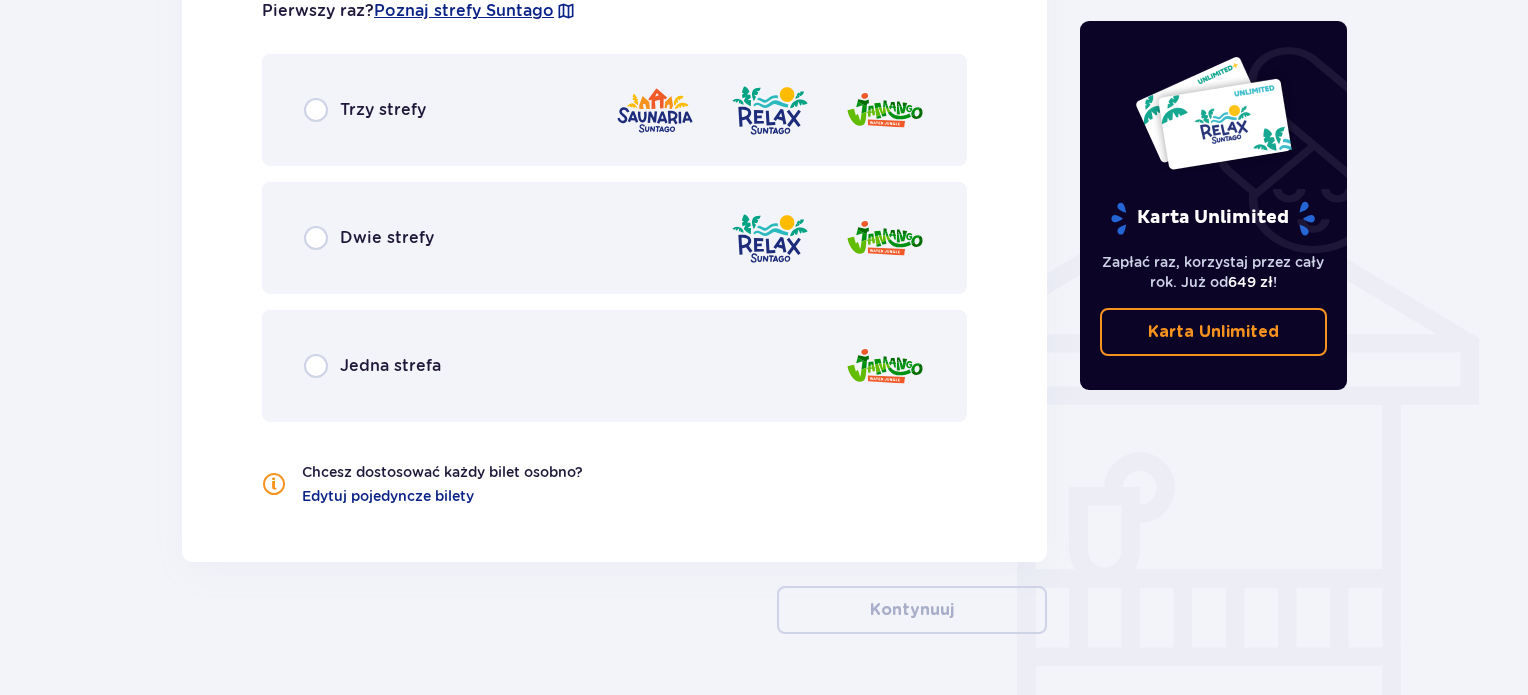 scroll, scrollTop: 1507, scrollLeft: 0, axis: vertical 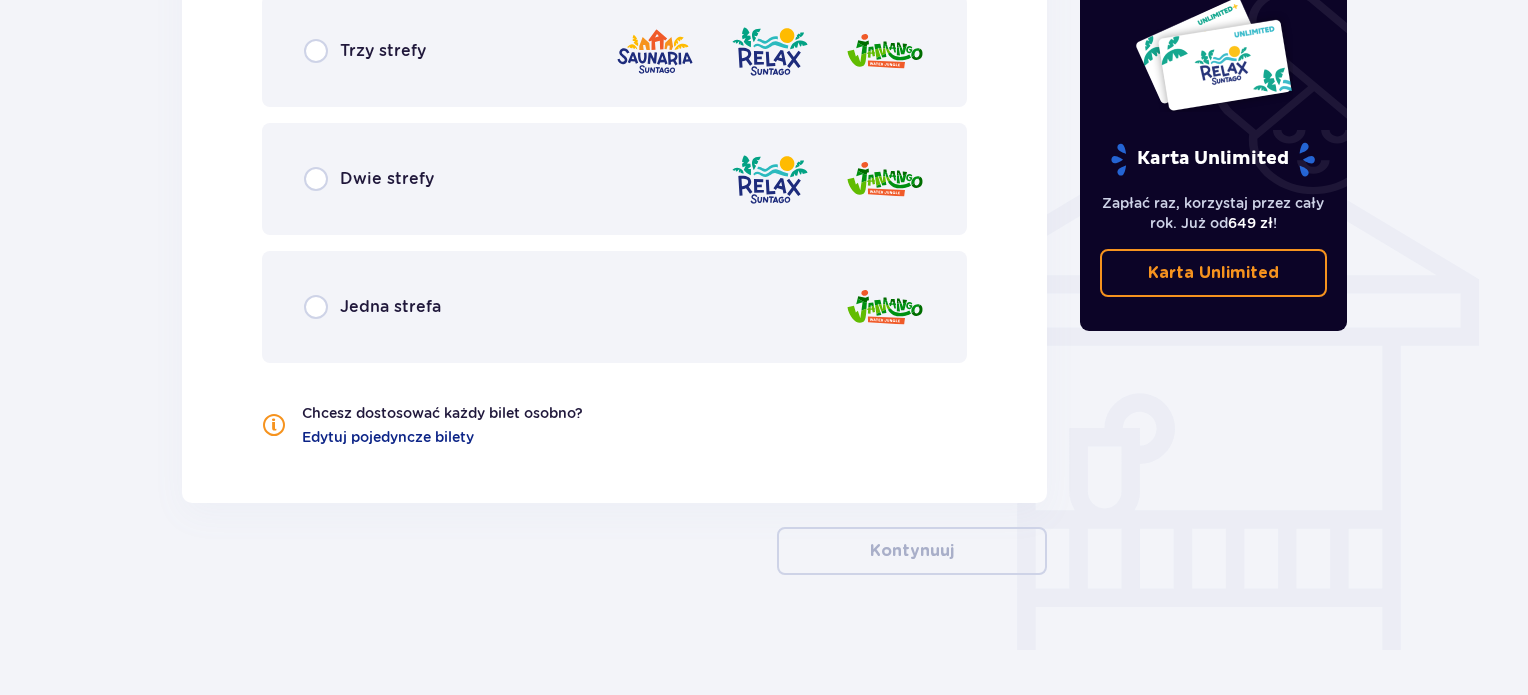 click on "Trzy strefy" at bounding box center [365, 51] 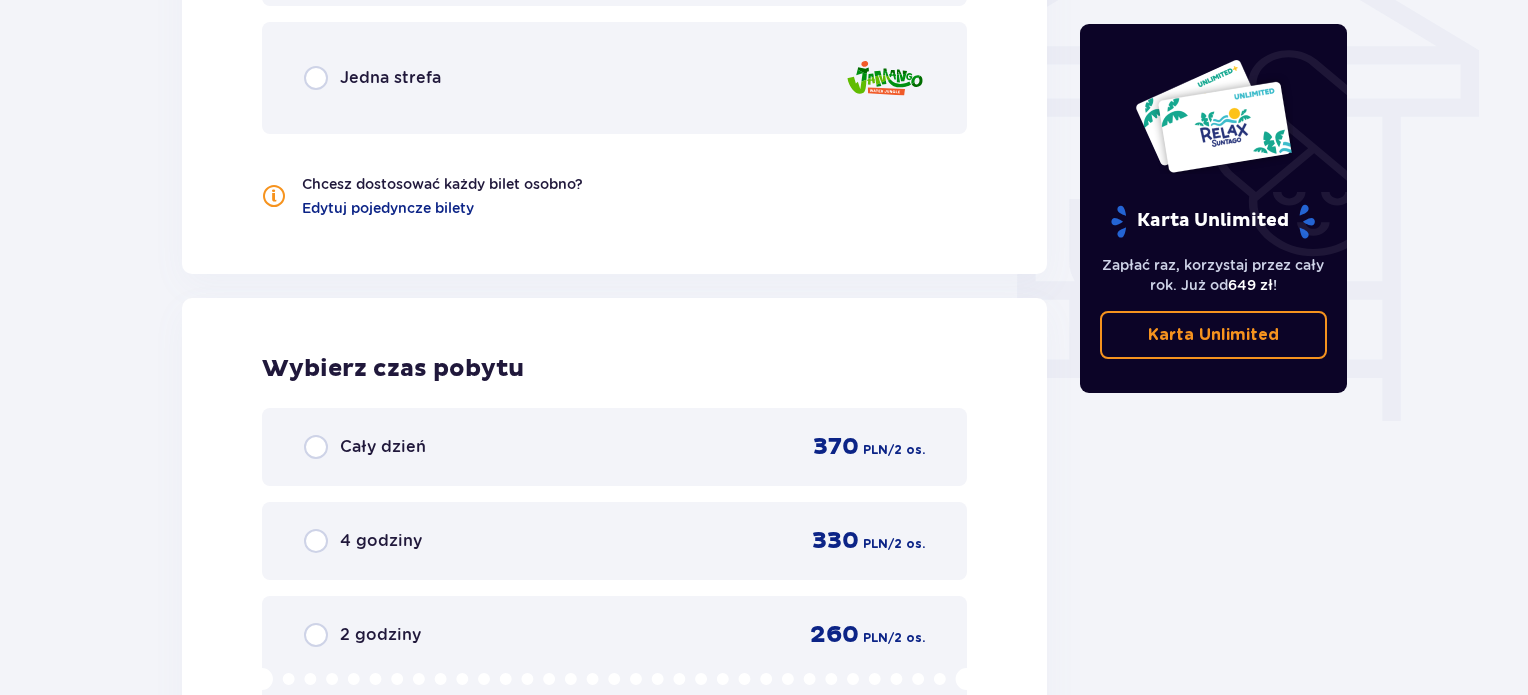 scroll, scrollTop: 1756, scrollLeft: 0, axis: vertical 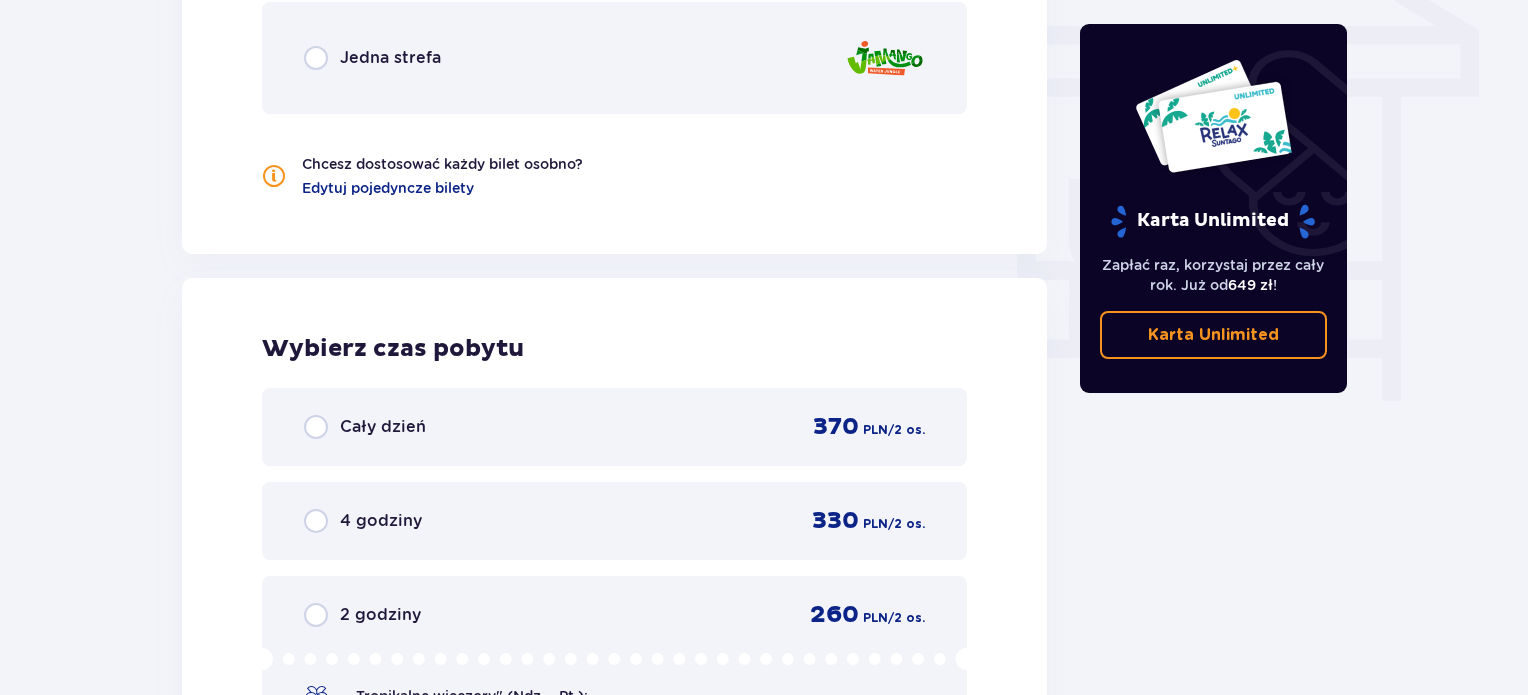 click on "Cały dzień   370 PLN / 2 os." at bounding box center (614, 427) 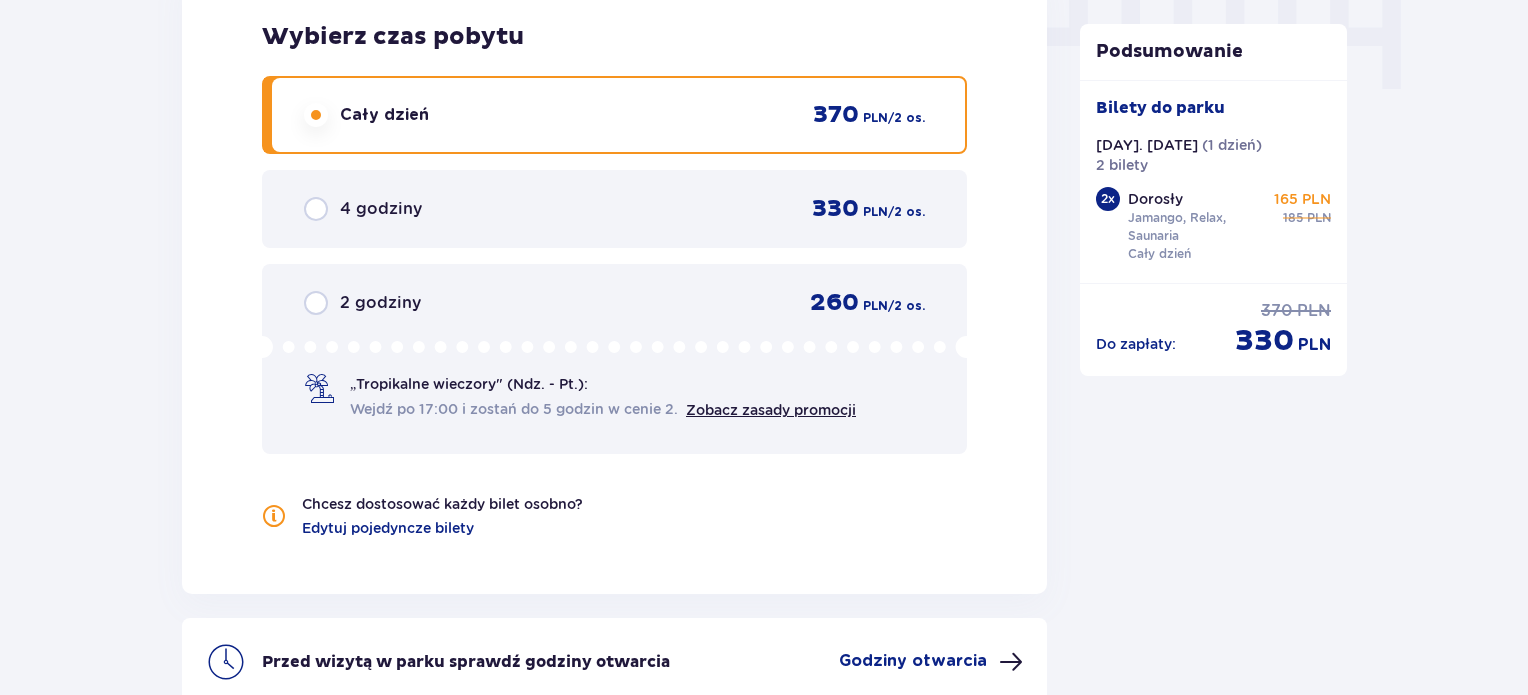 scroll, scrollTop: 2268, scrollLeft: 0, axis: vertical 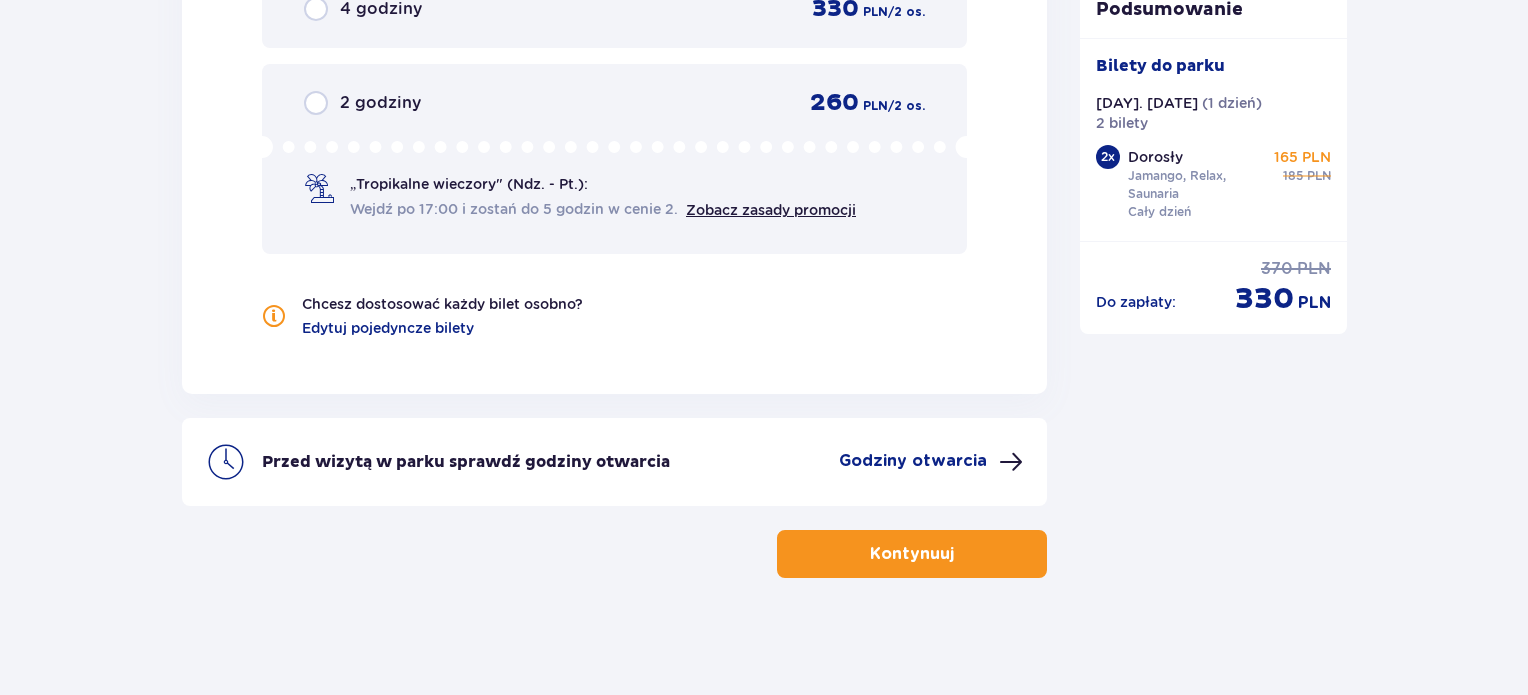 click on "Kontynuuj" at bounding box center (912, 554) 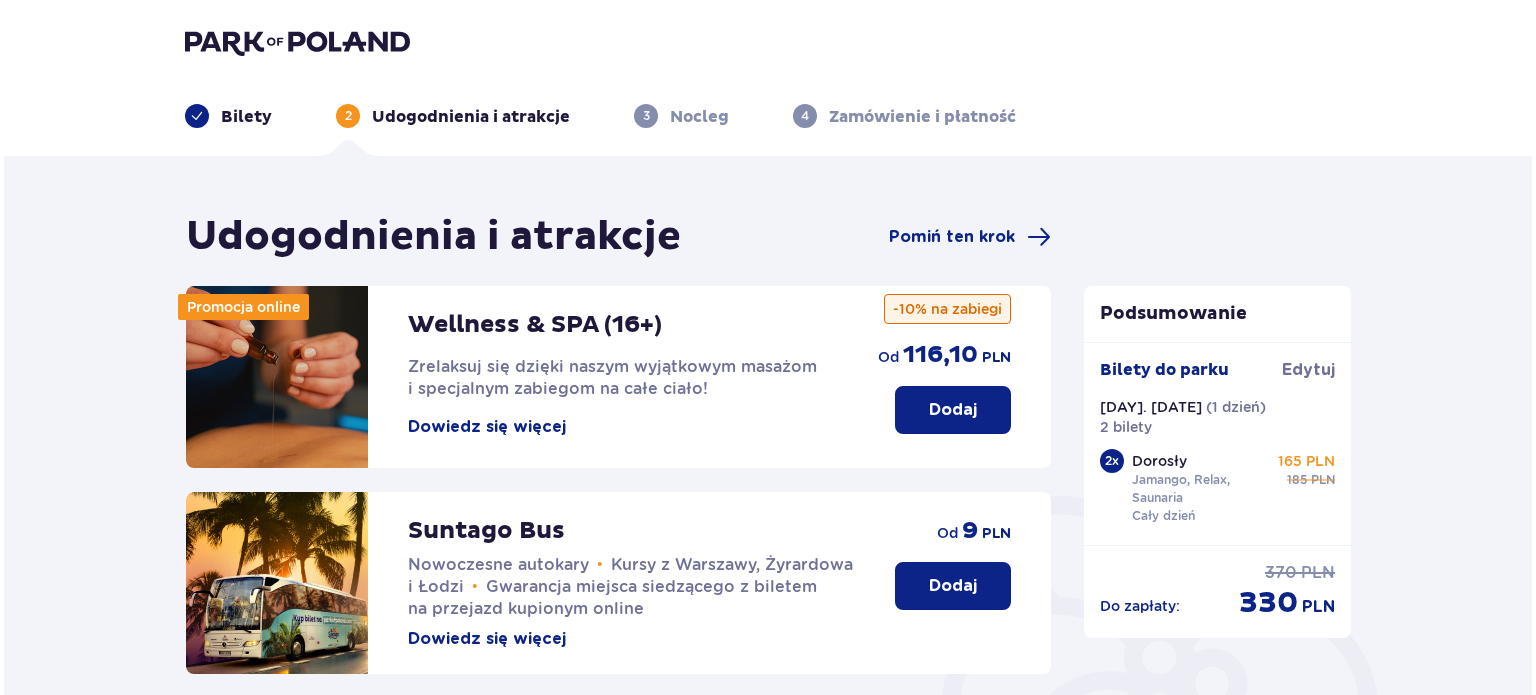 scroll, scrollTop: 100, scrollLeft: 0, axis: vertical 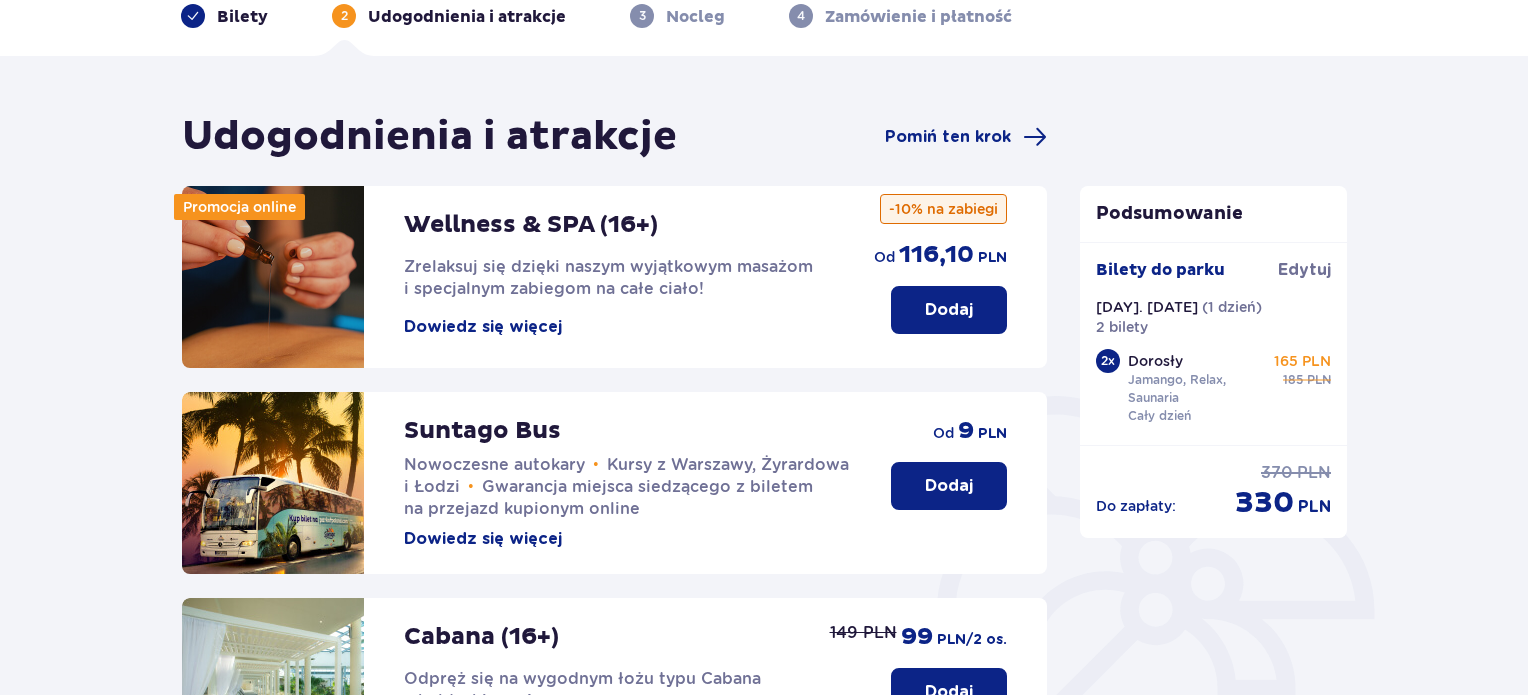click on "Dowiedz się więcej" at bounding box center (483, 539) 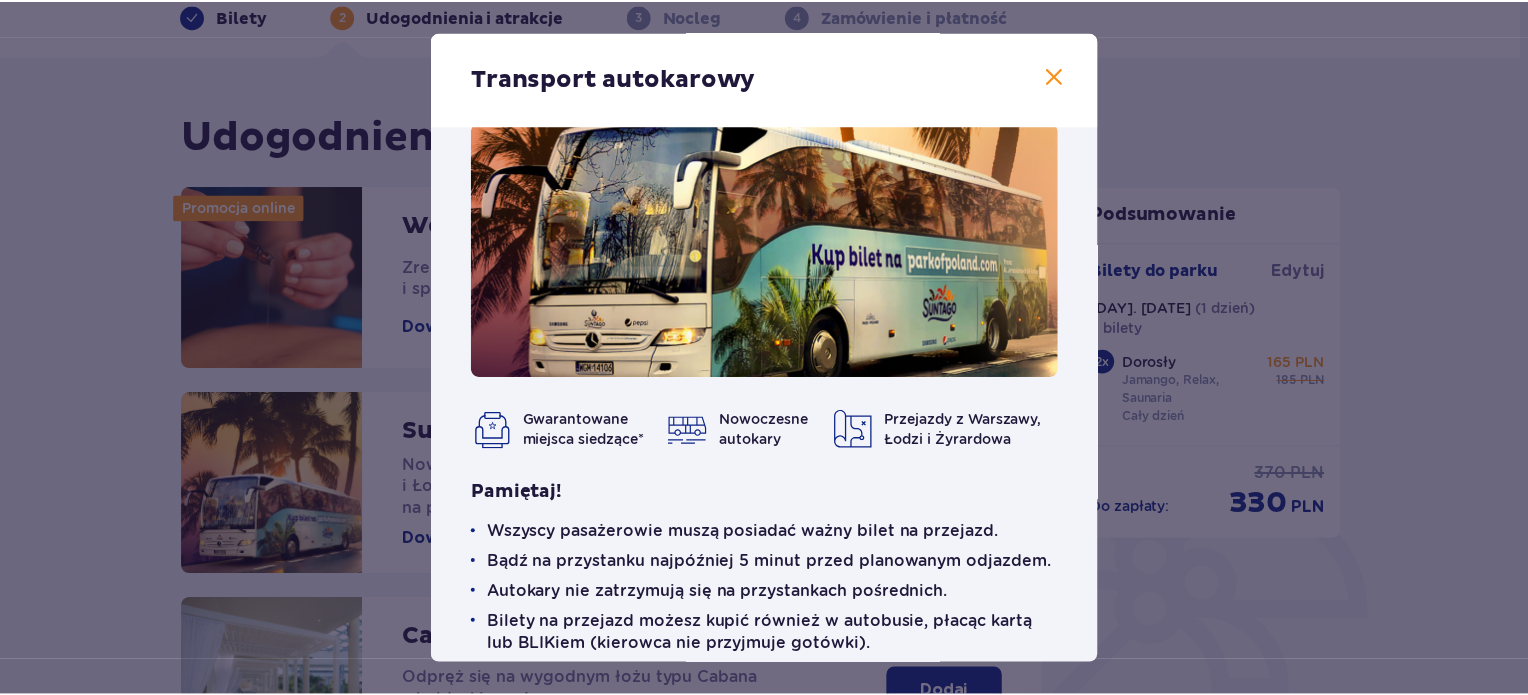 scroll, scrollTop: 9, scrollLeft: 0, axis: vertical 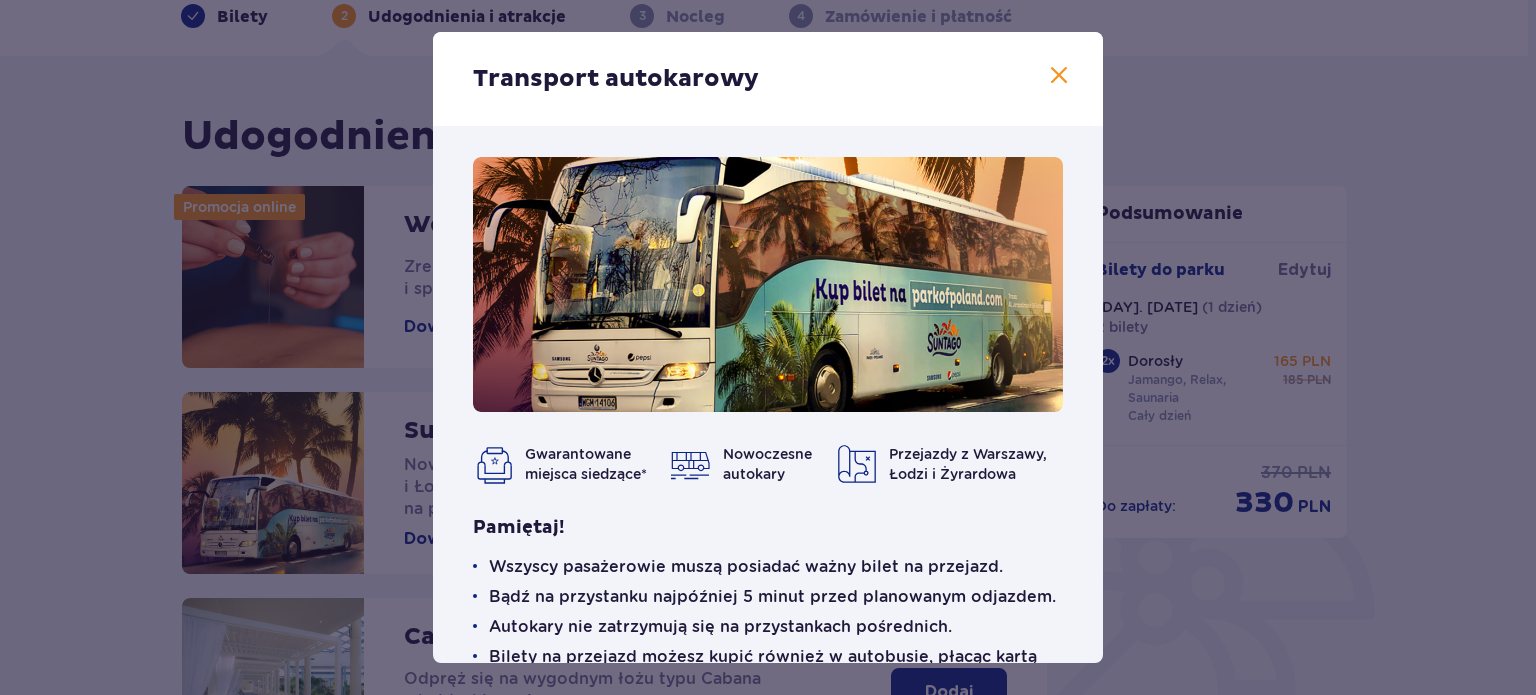 click at bounding box center [1059, 76] 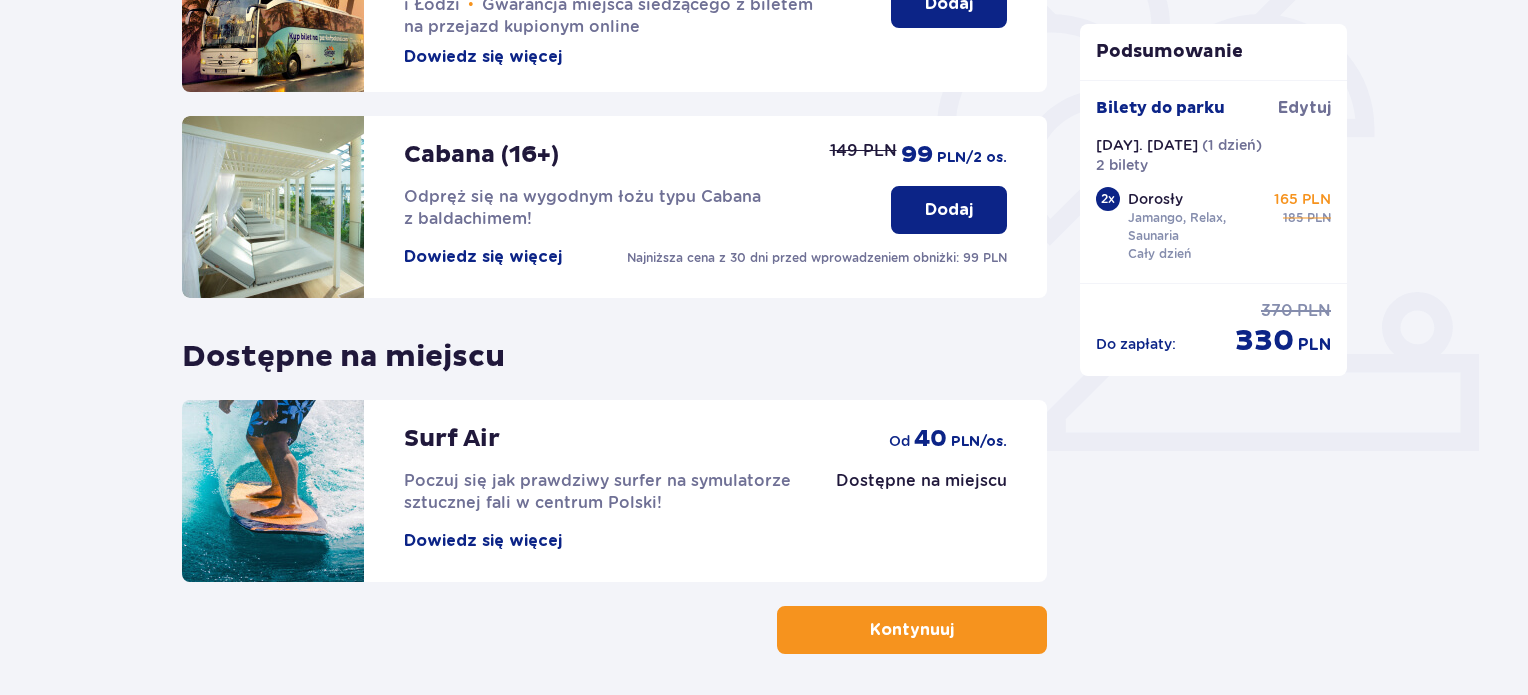 scroll, scrollTop: 600, scrollLeft: 0, axis: vertical 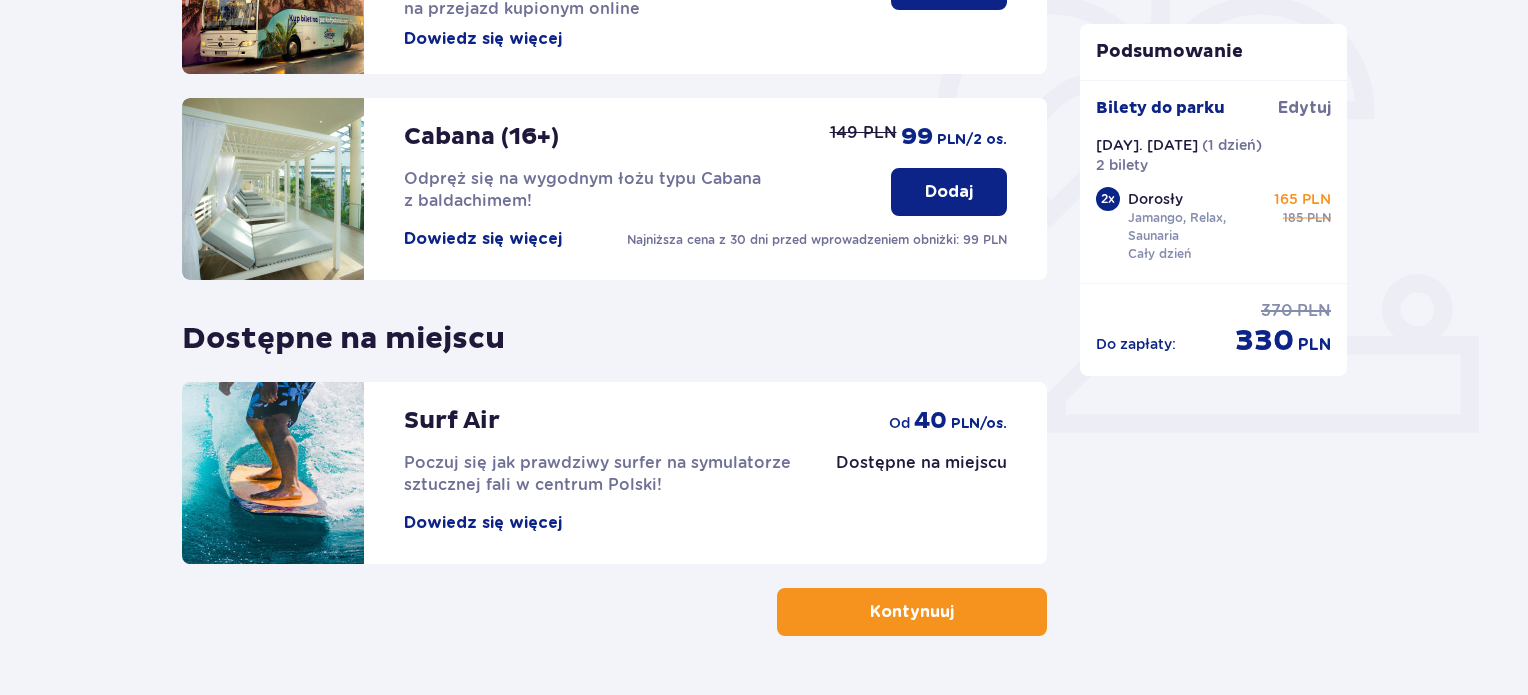 click on "Dowiedz się więcej" at bounding box center (483, 523) 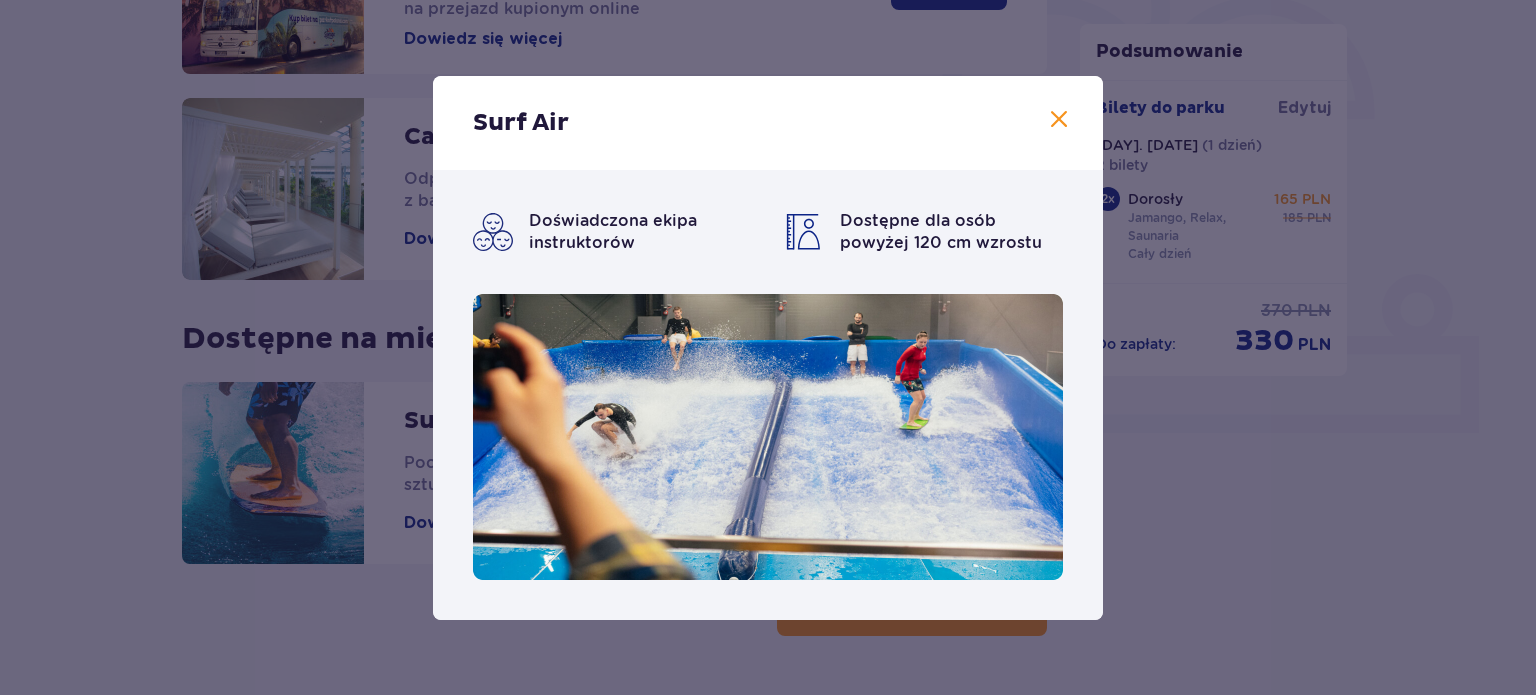 click at bounding box center (1059, 120) 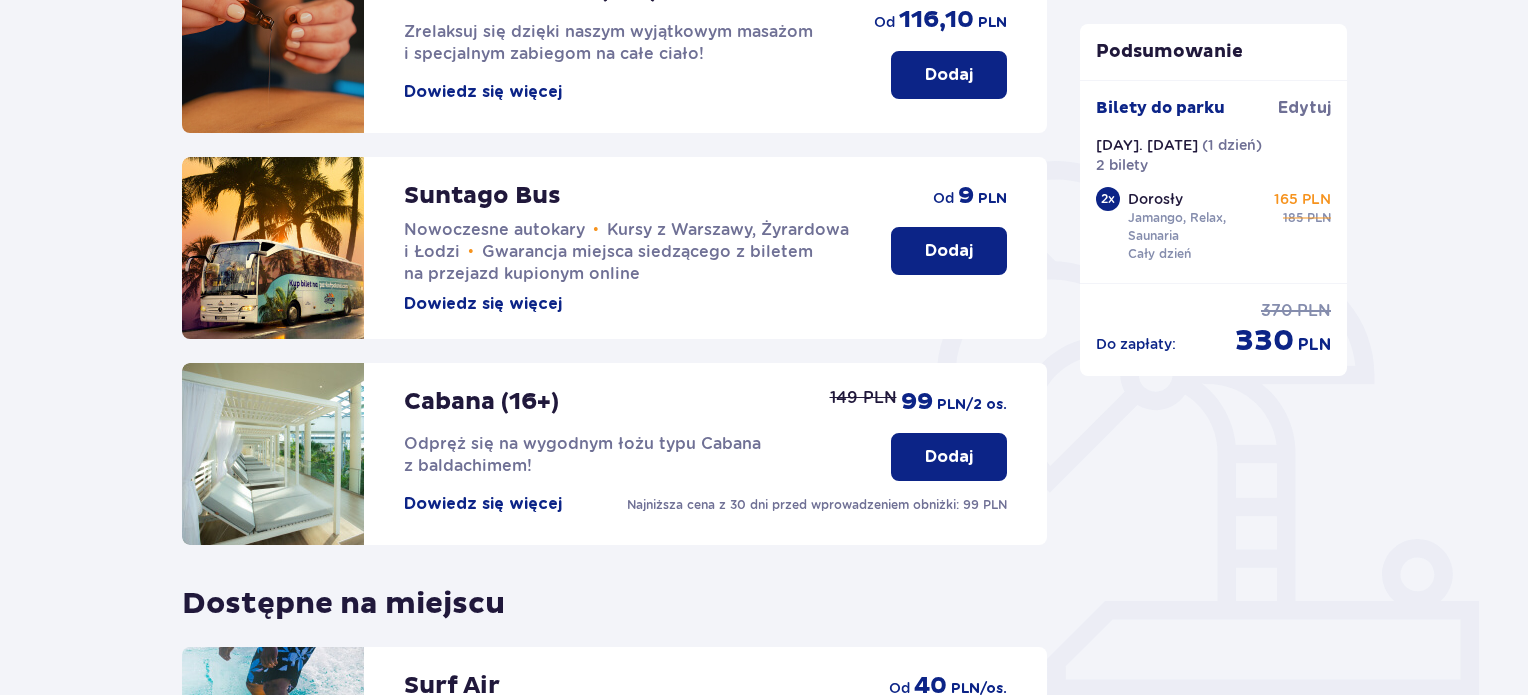 scroll, scrollTop: 660, scrollLeft: 0, axis: vertical 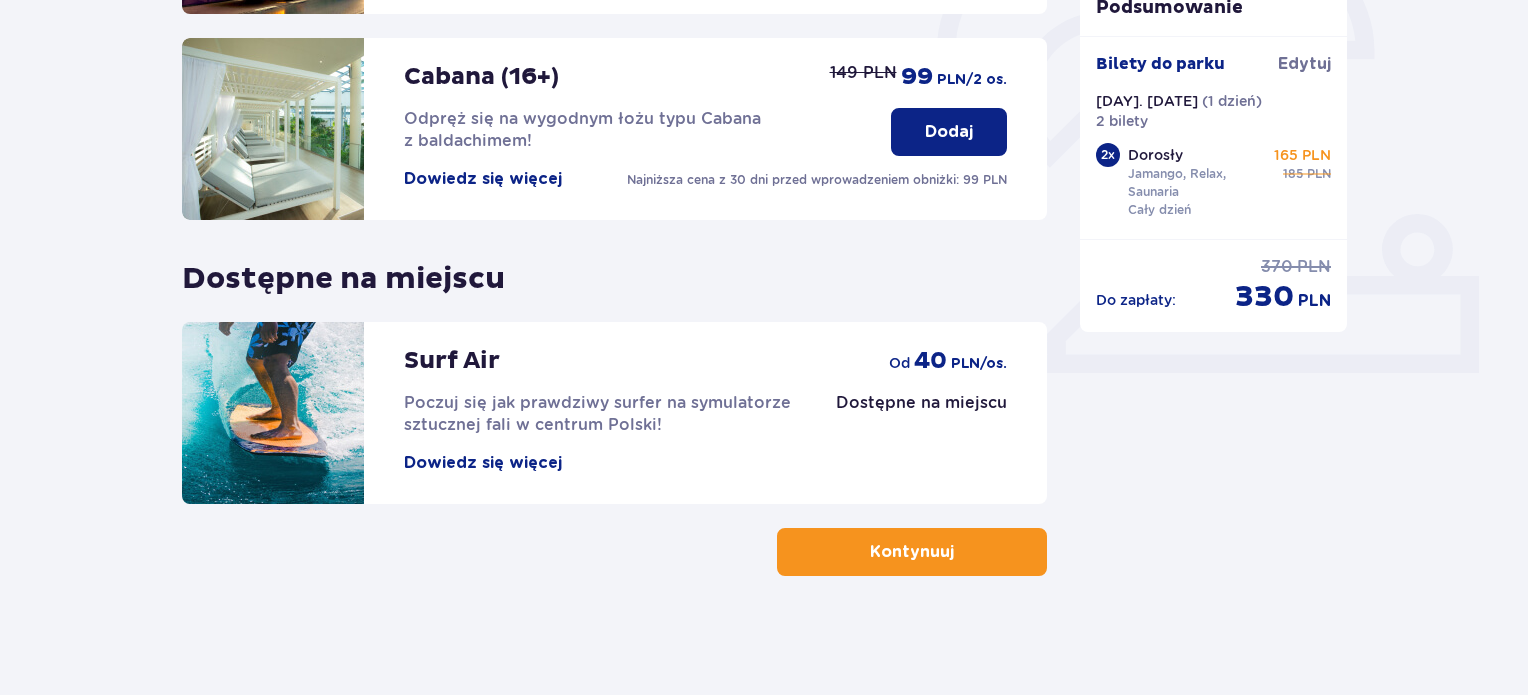 click on "Kontynuuj" at bounding box center [912, 552] 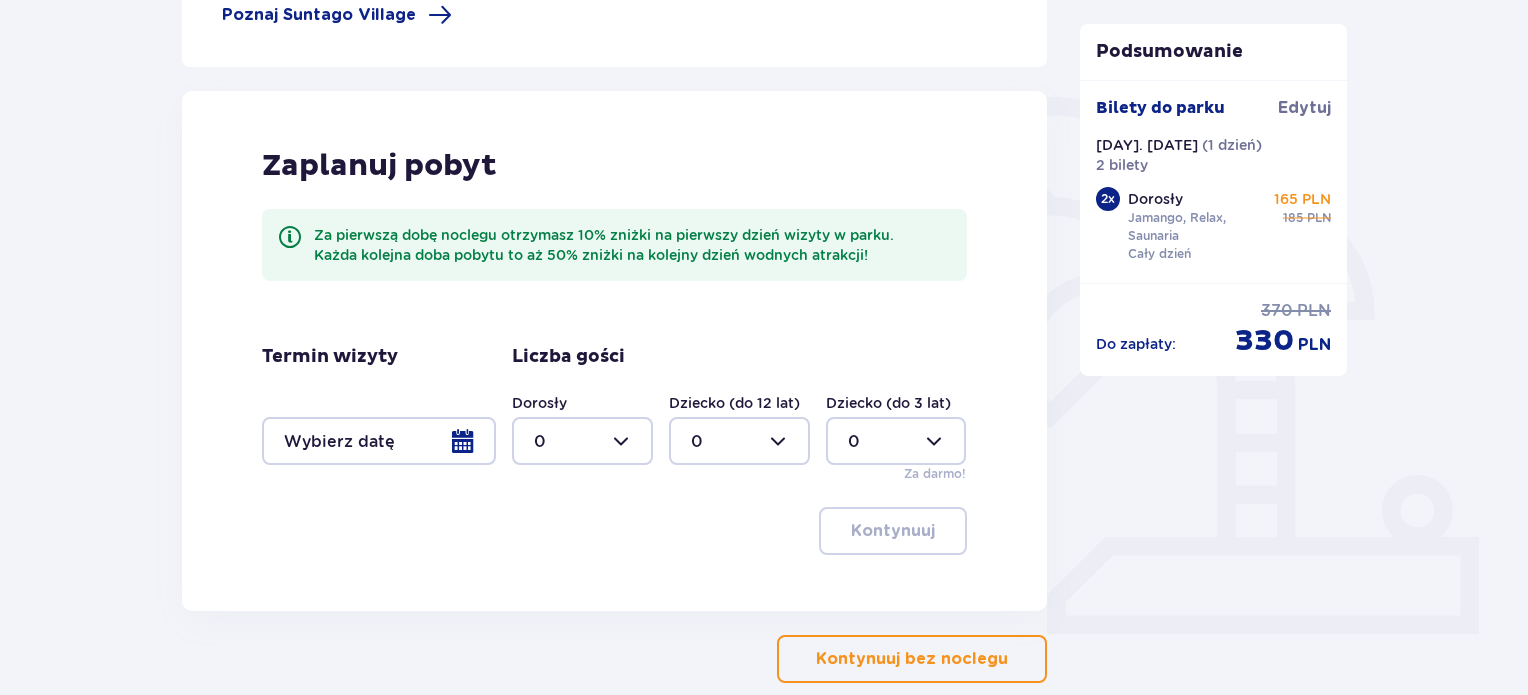scroll, scrollTop: 400, scrollLeft: 0, axis: vertical 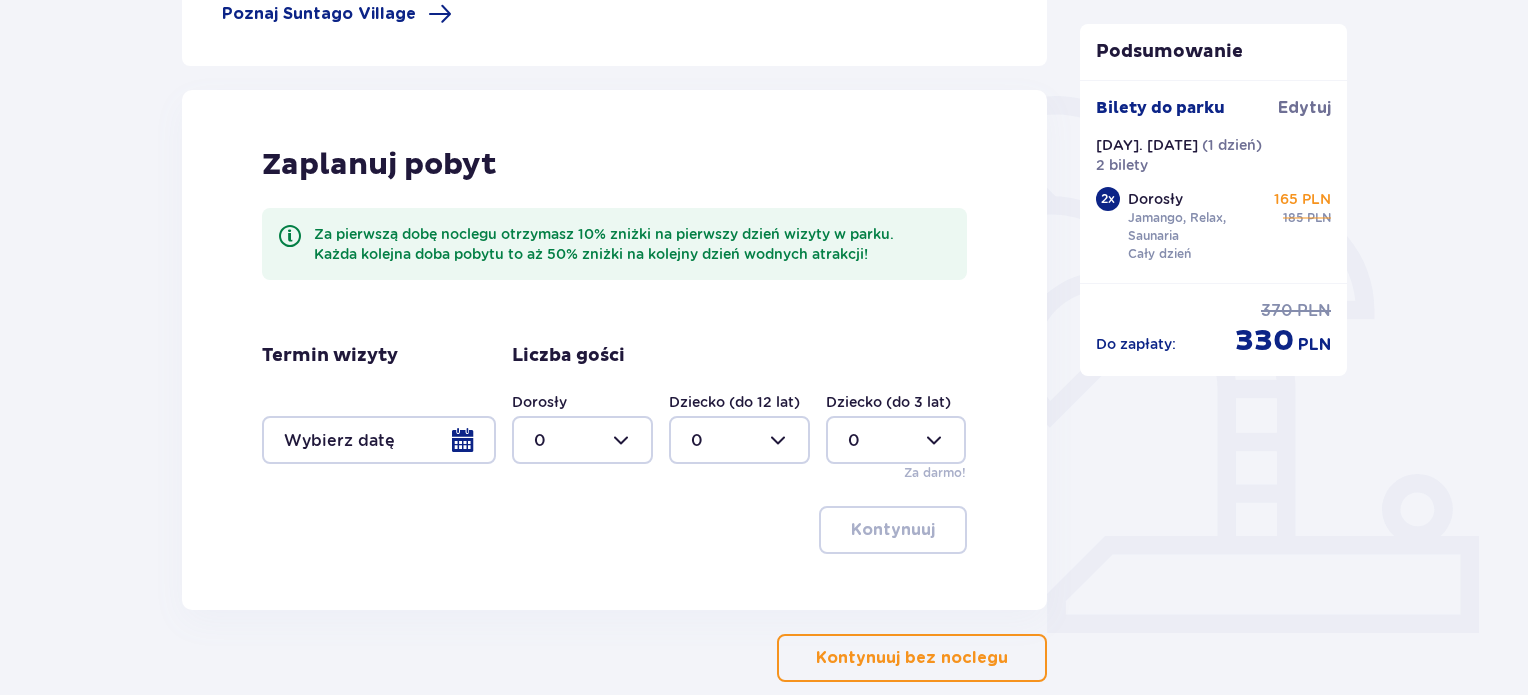 click at bounding box center (379, 440) 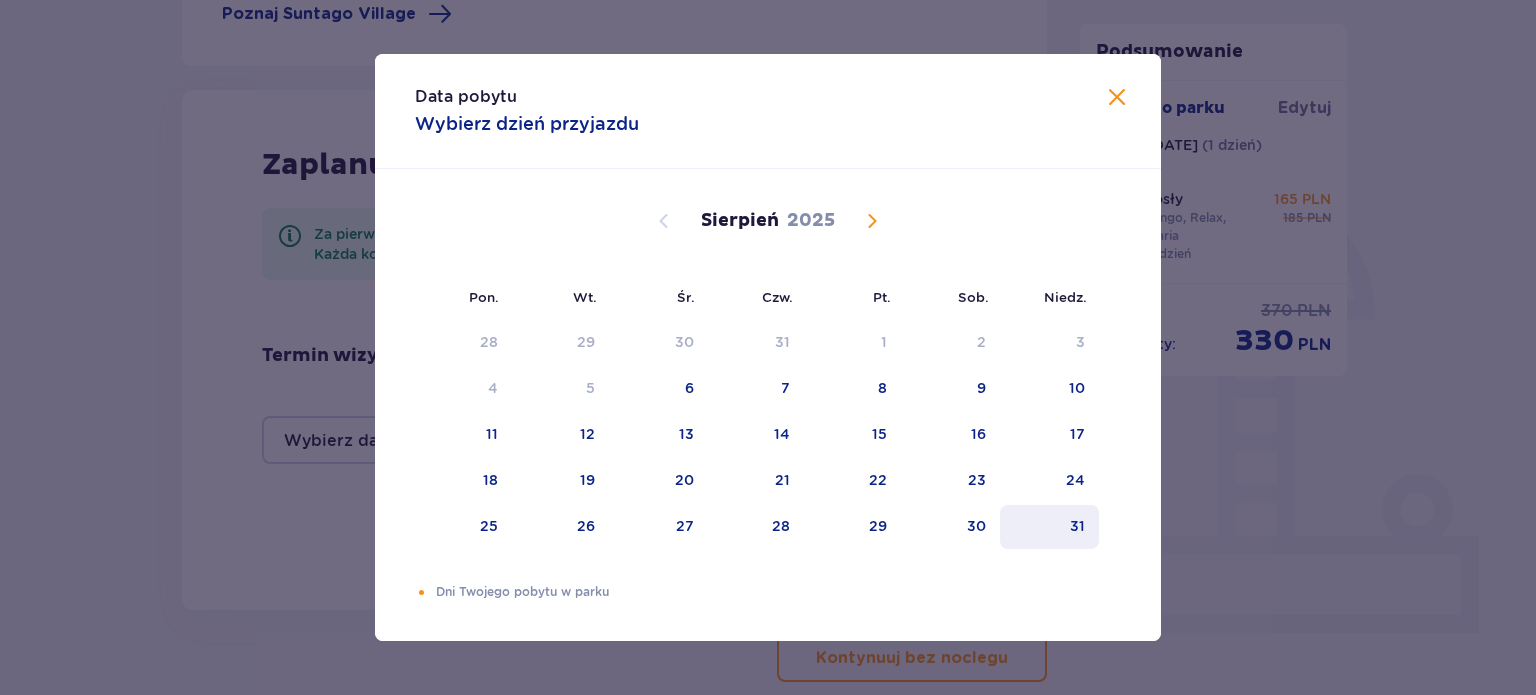 click on "31" at bounding box center (1049, 527) 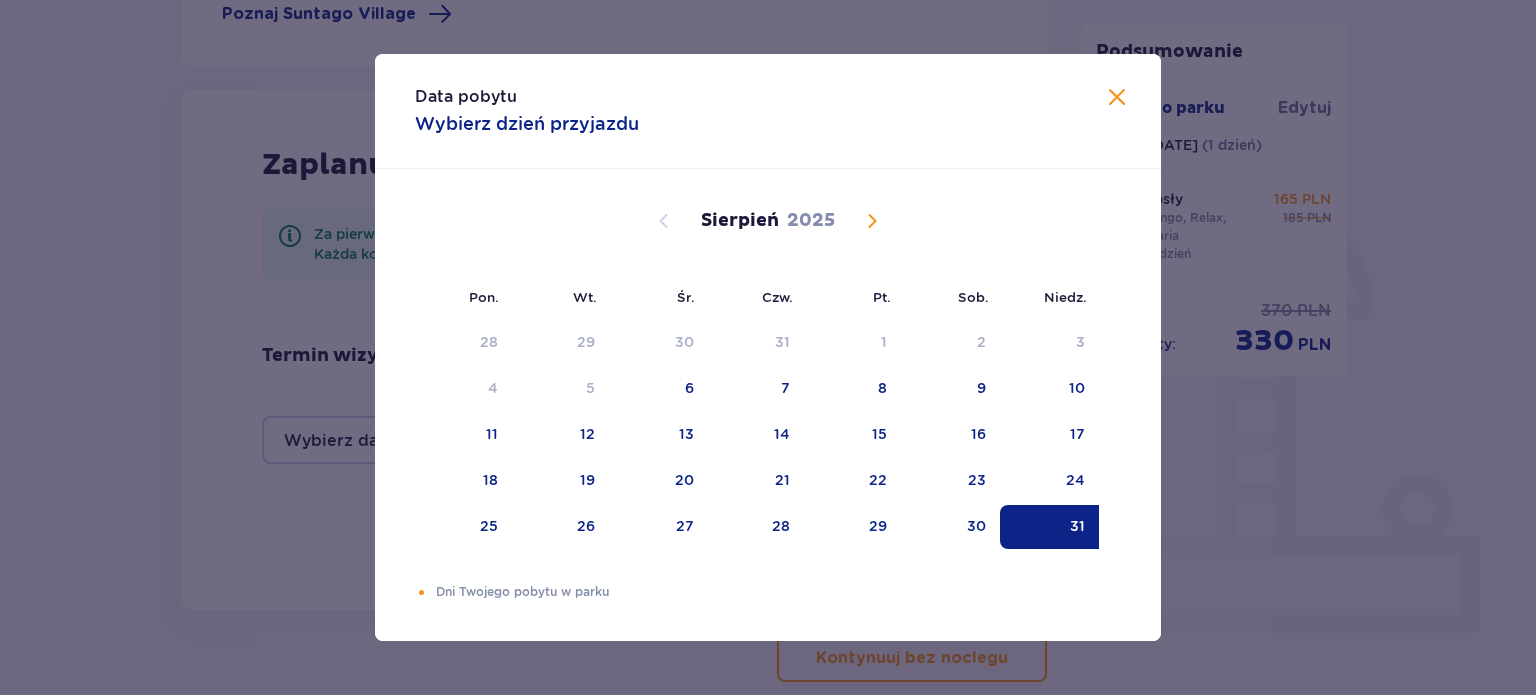 click at bounding box center [1117, 98] 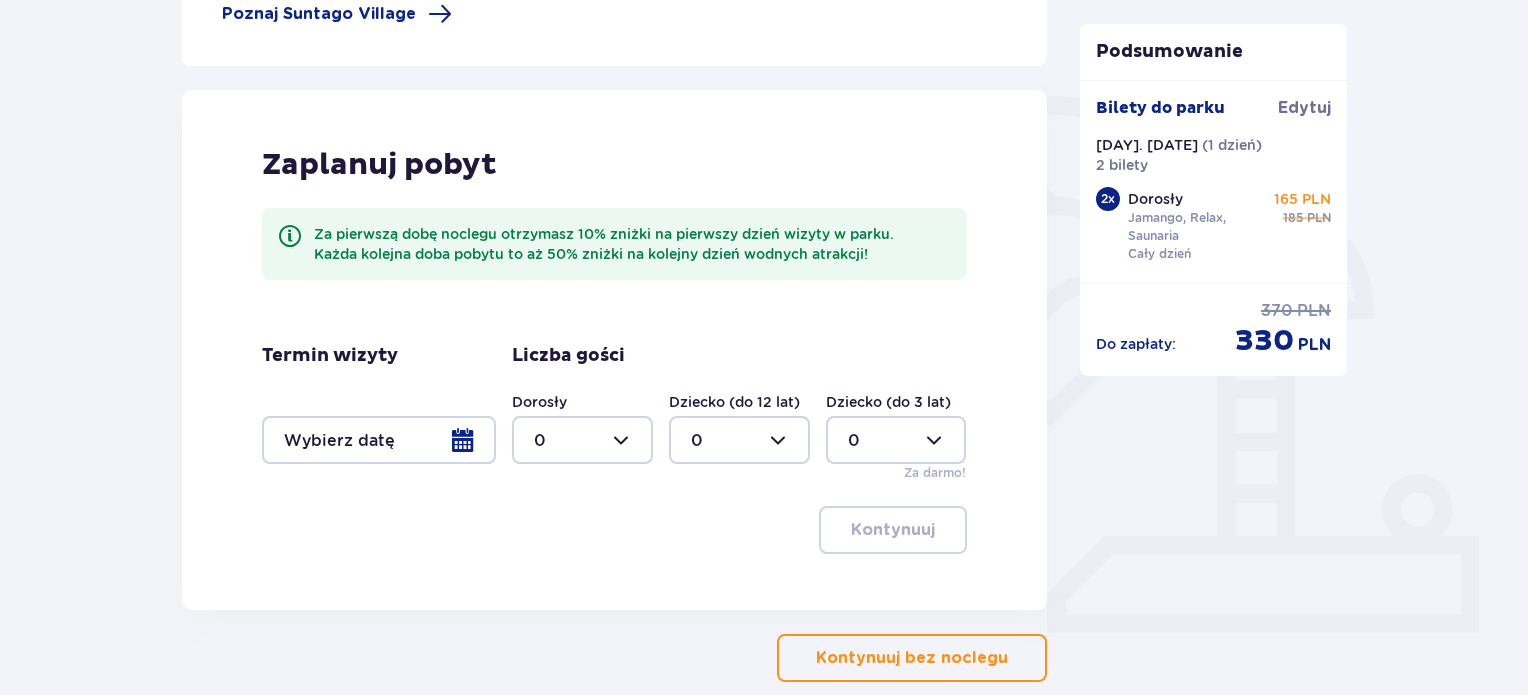 click at bounding box center [379, 440] 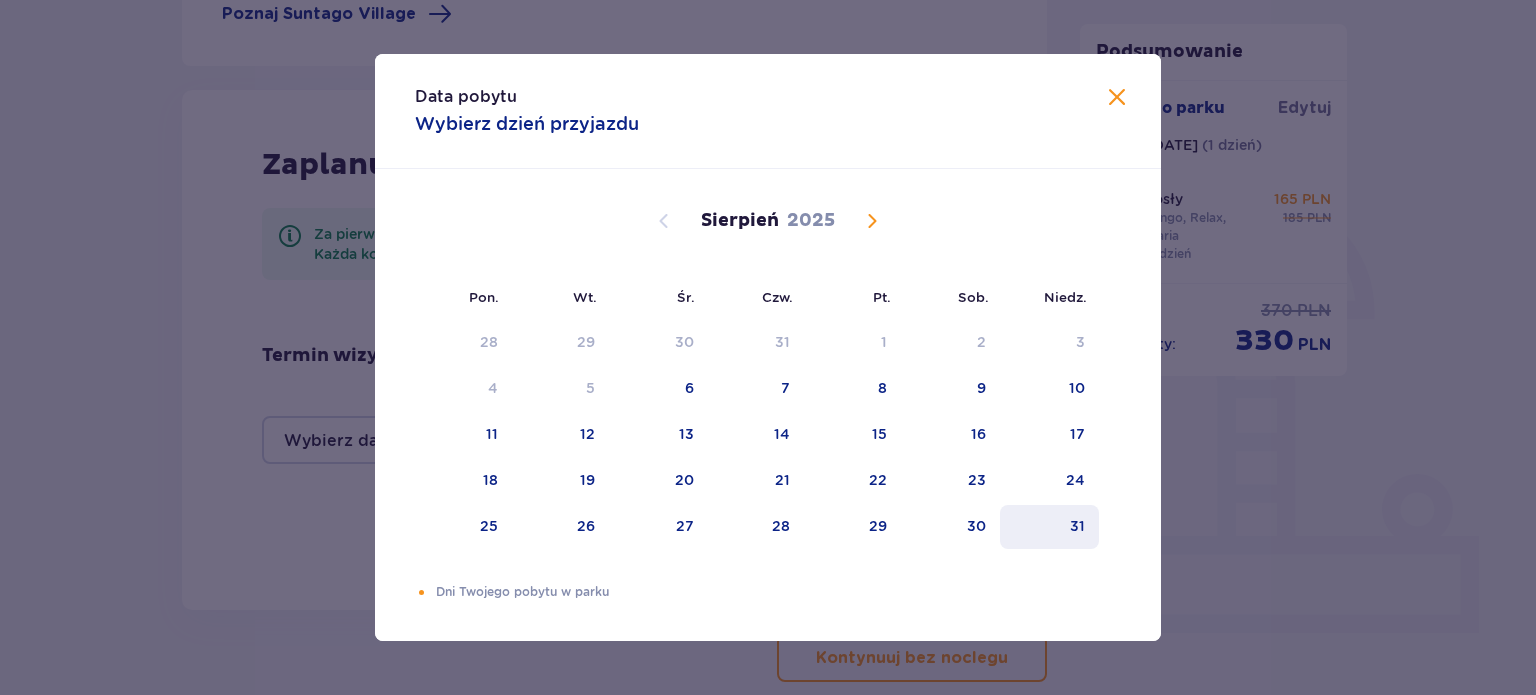 click on "31" at bounding box center (1049, 527) 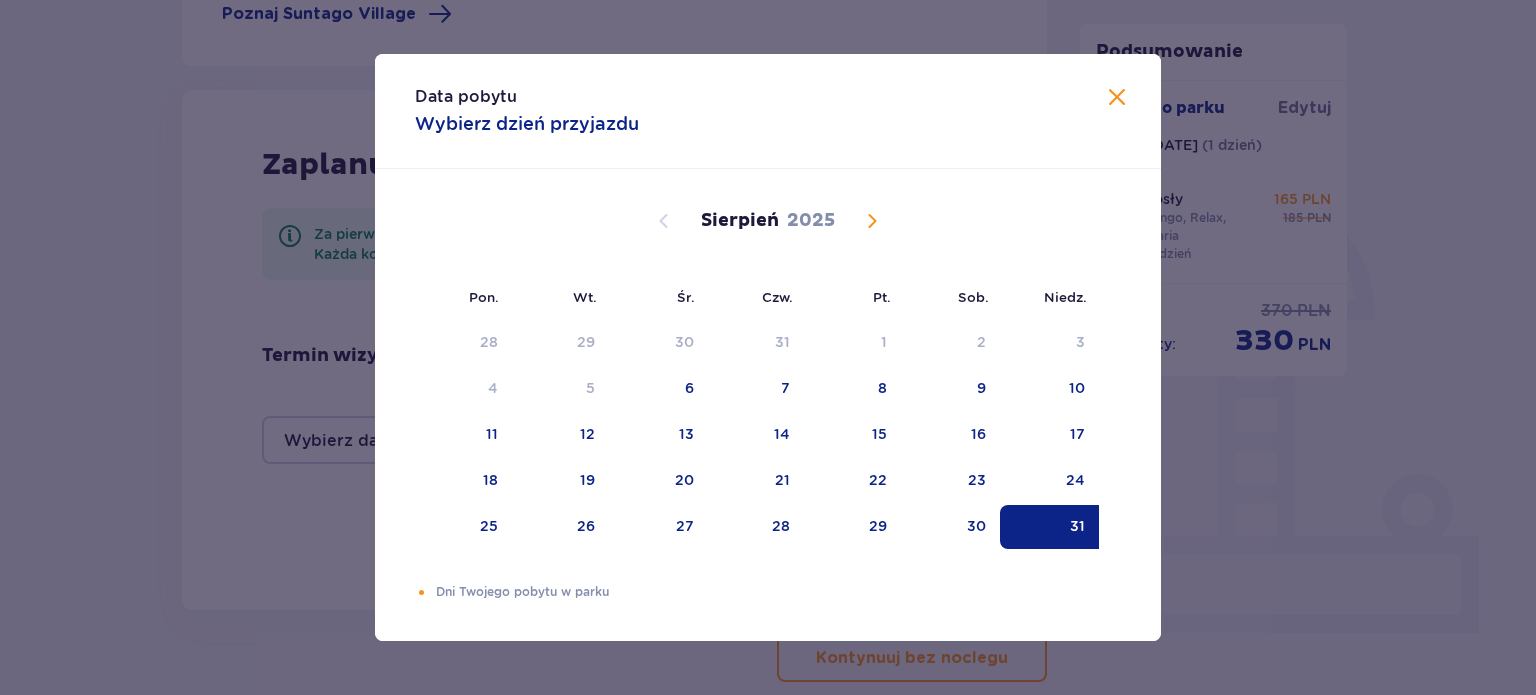 click at bounding box center (872, 221) 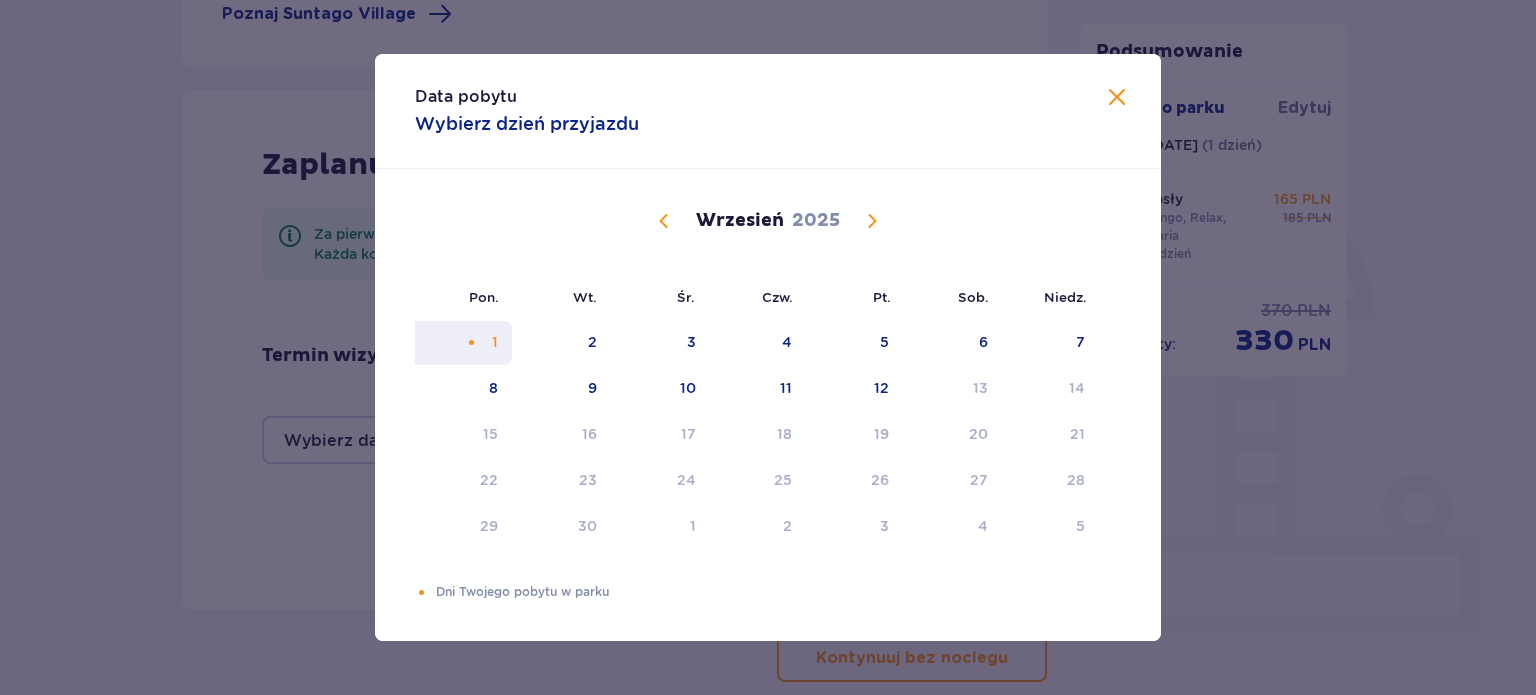 click on "1" at bounding box center [463, 343] 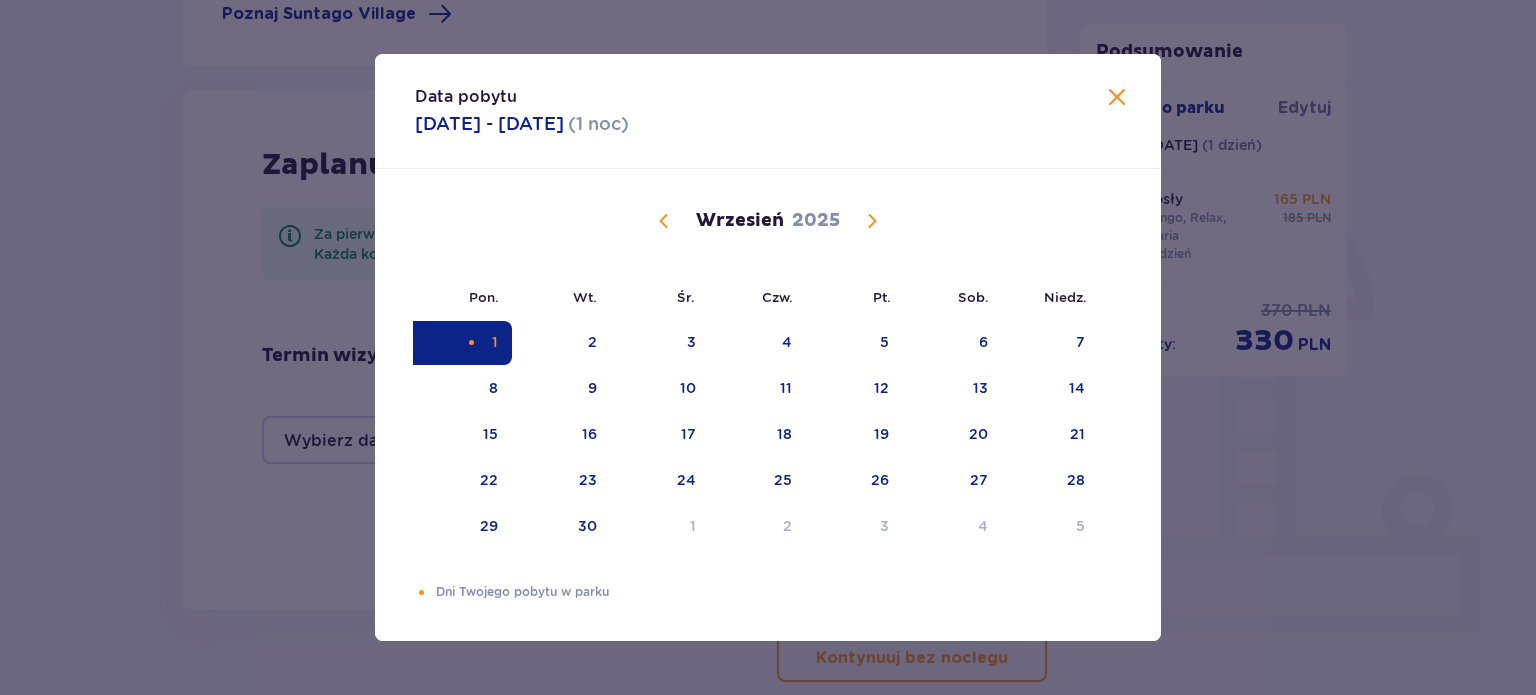 type on "31.08.25 - 01.09.25" 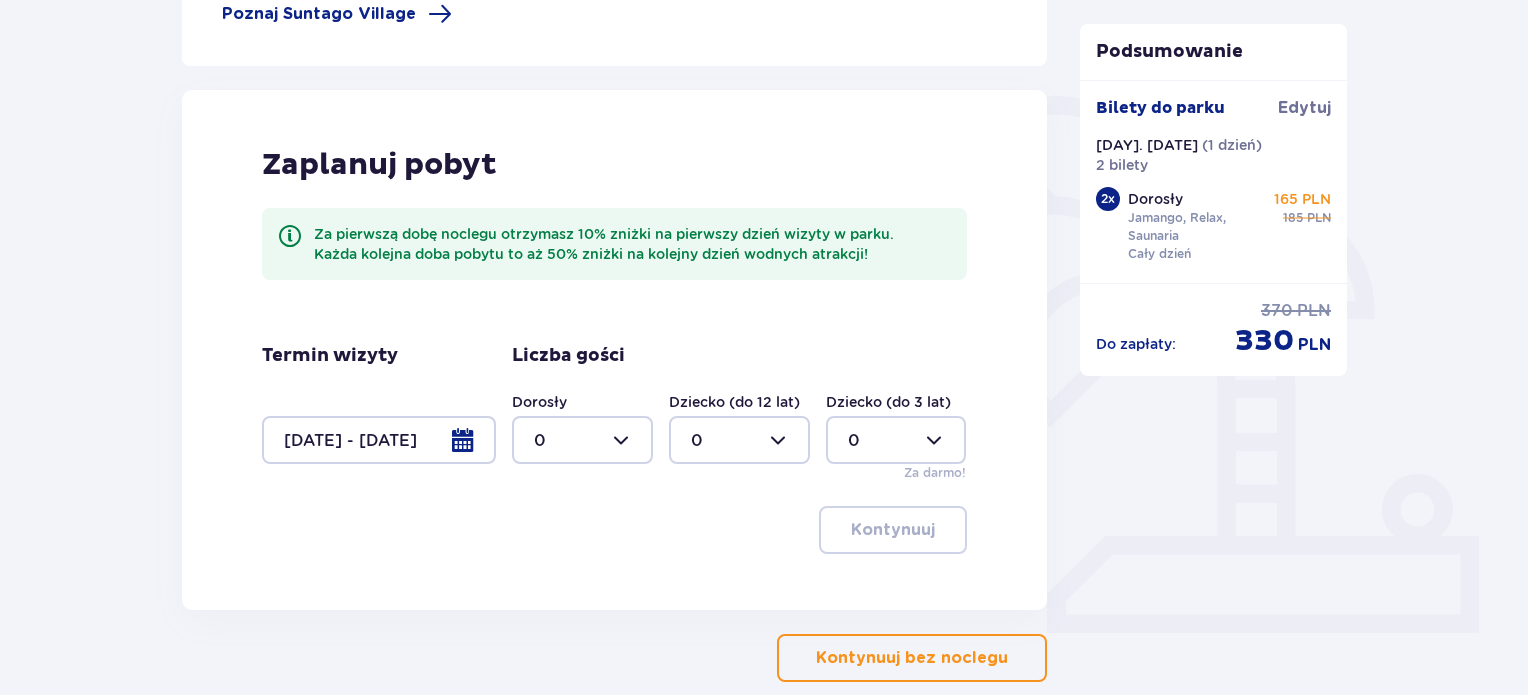 click at bounding box center (582, 440) 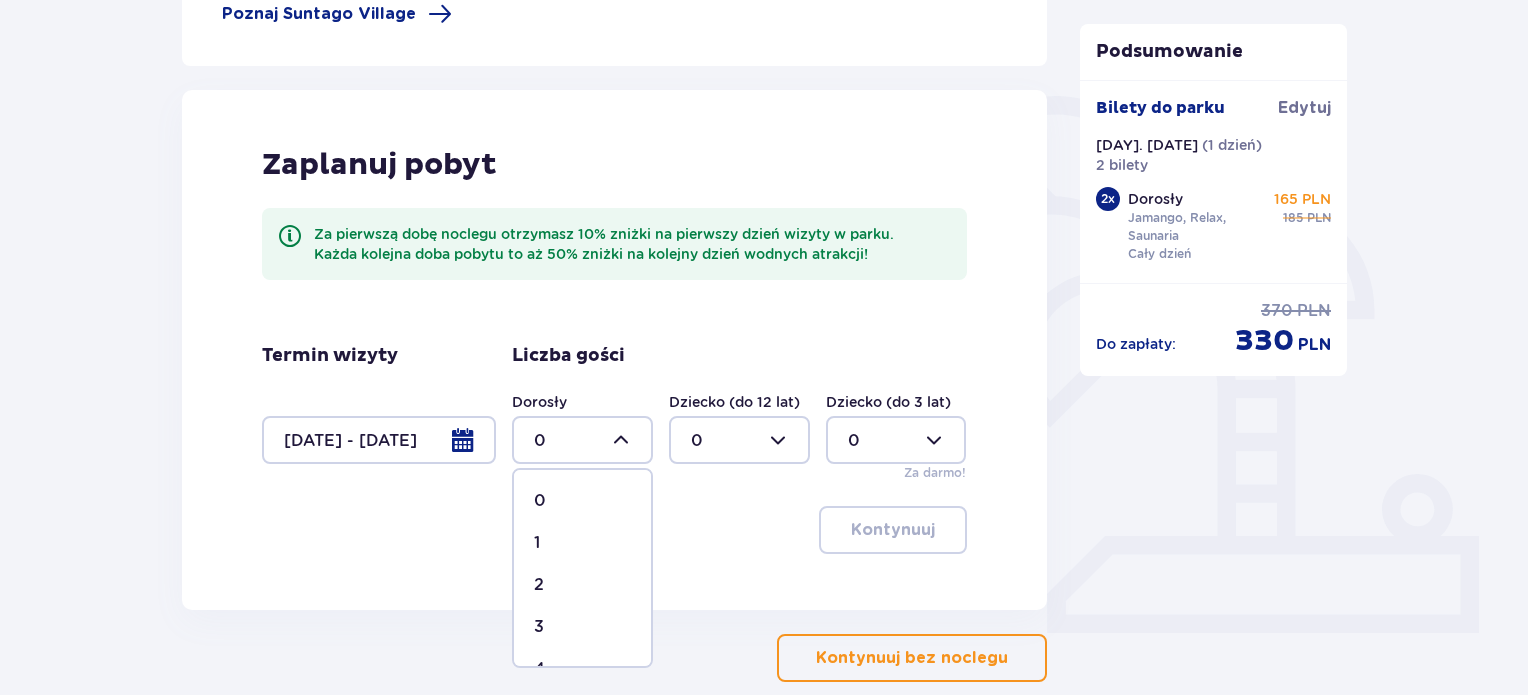 click on "2" at bounding box center (582, 585) 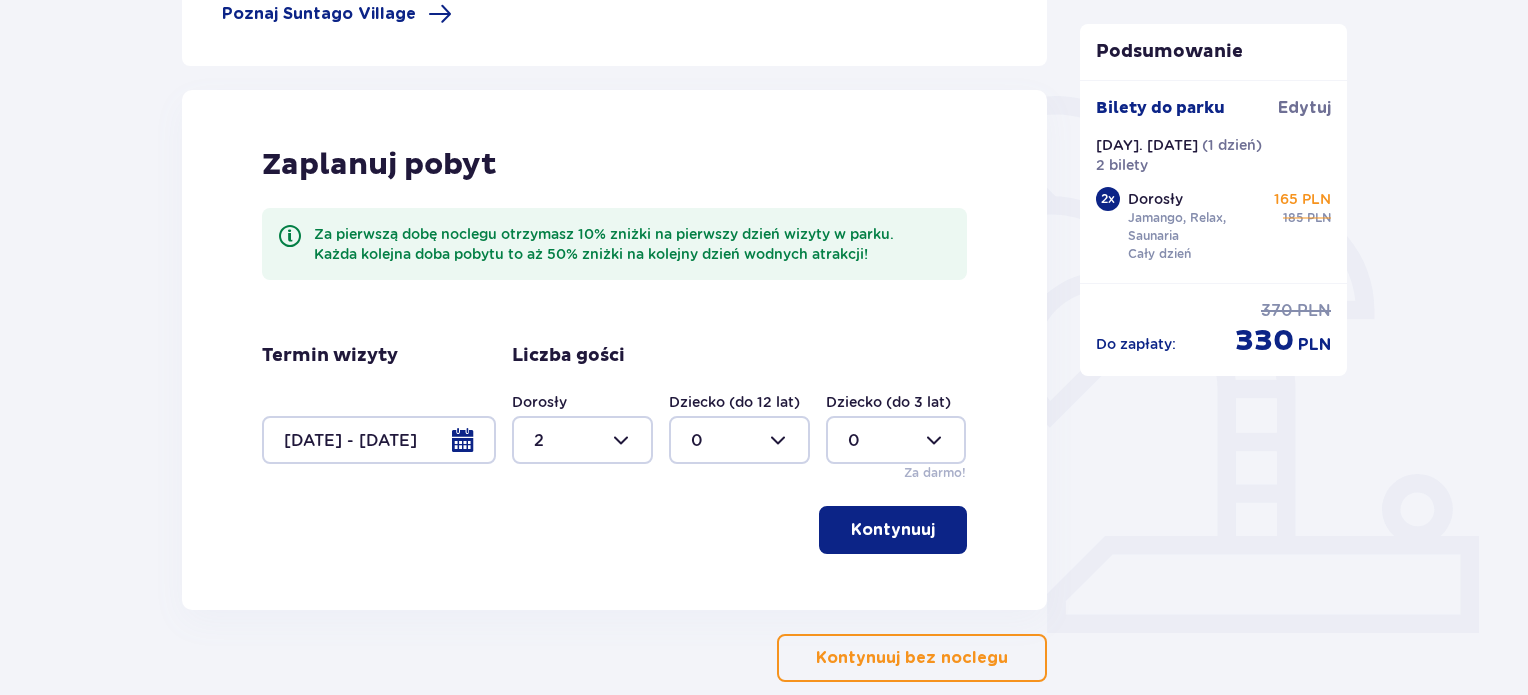 click on "Kontynuuj" at bounding box center (893, 530) 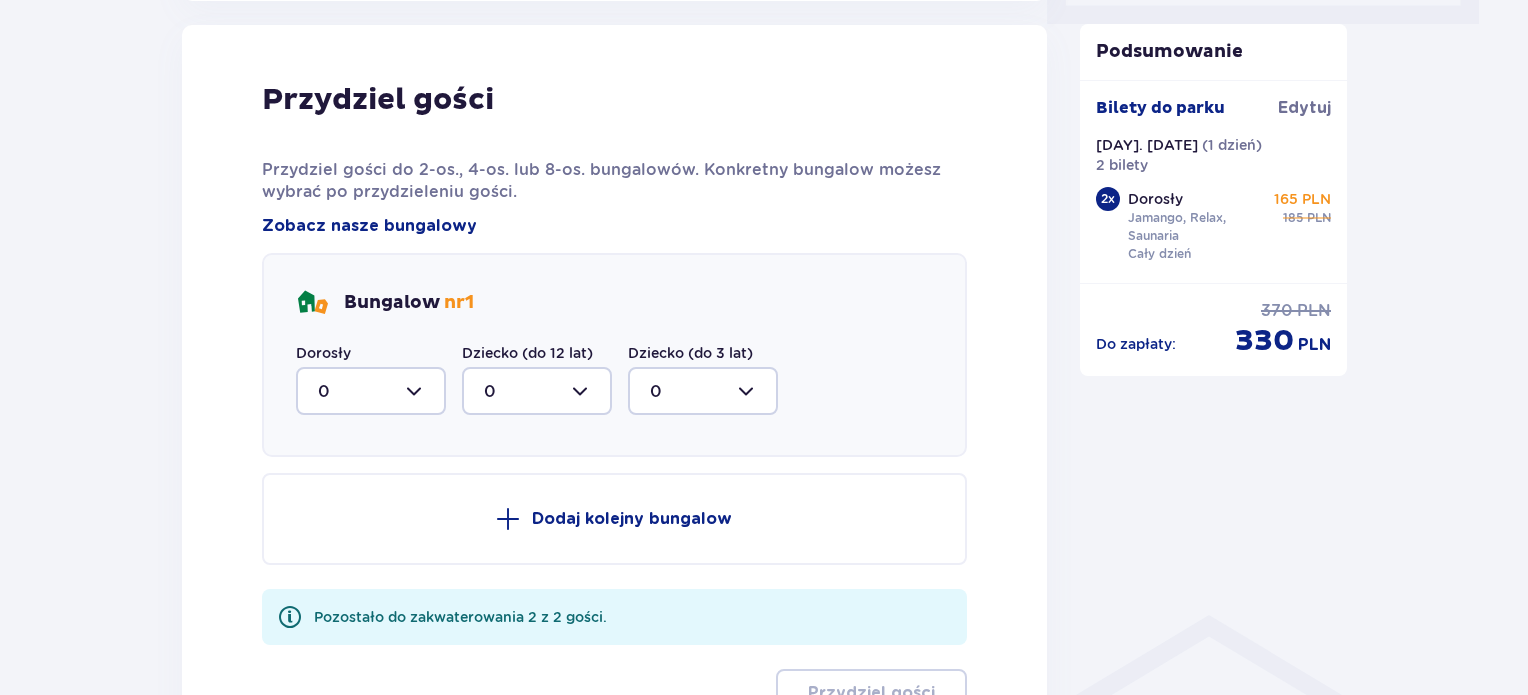 scroll, scrollTop: 1010, scrollLeft: 0, axis: vertical 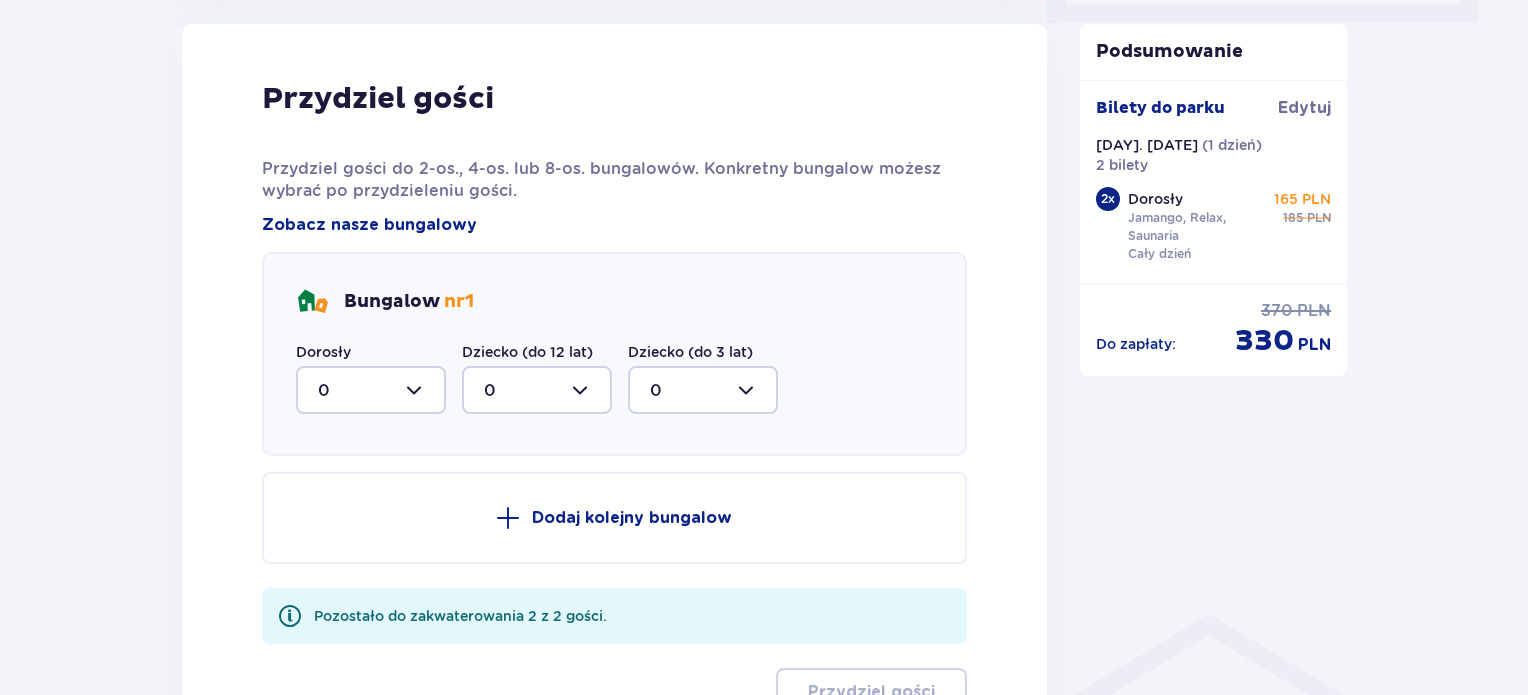 click at bounding box center (371, 390) 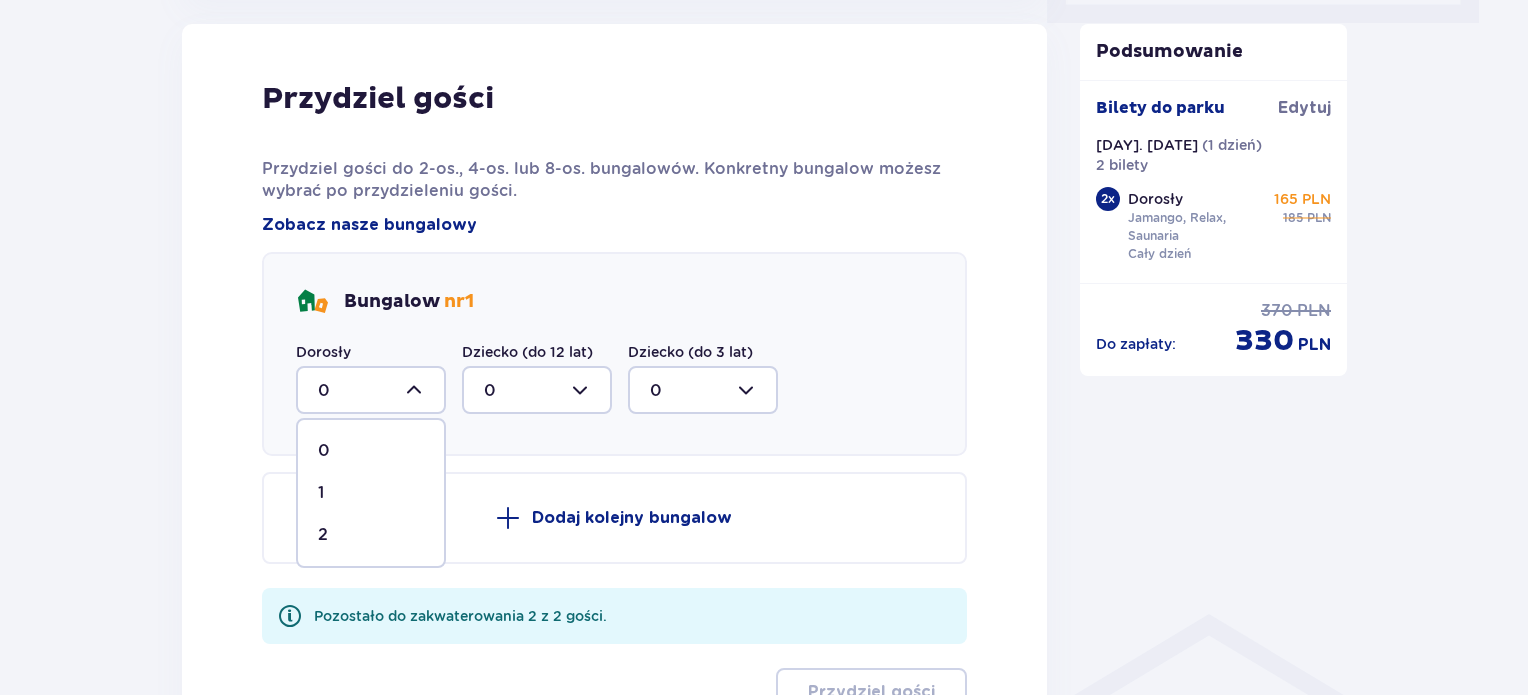 click on "2" at bounding box center [371, 535] 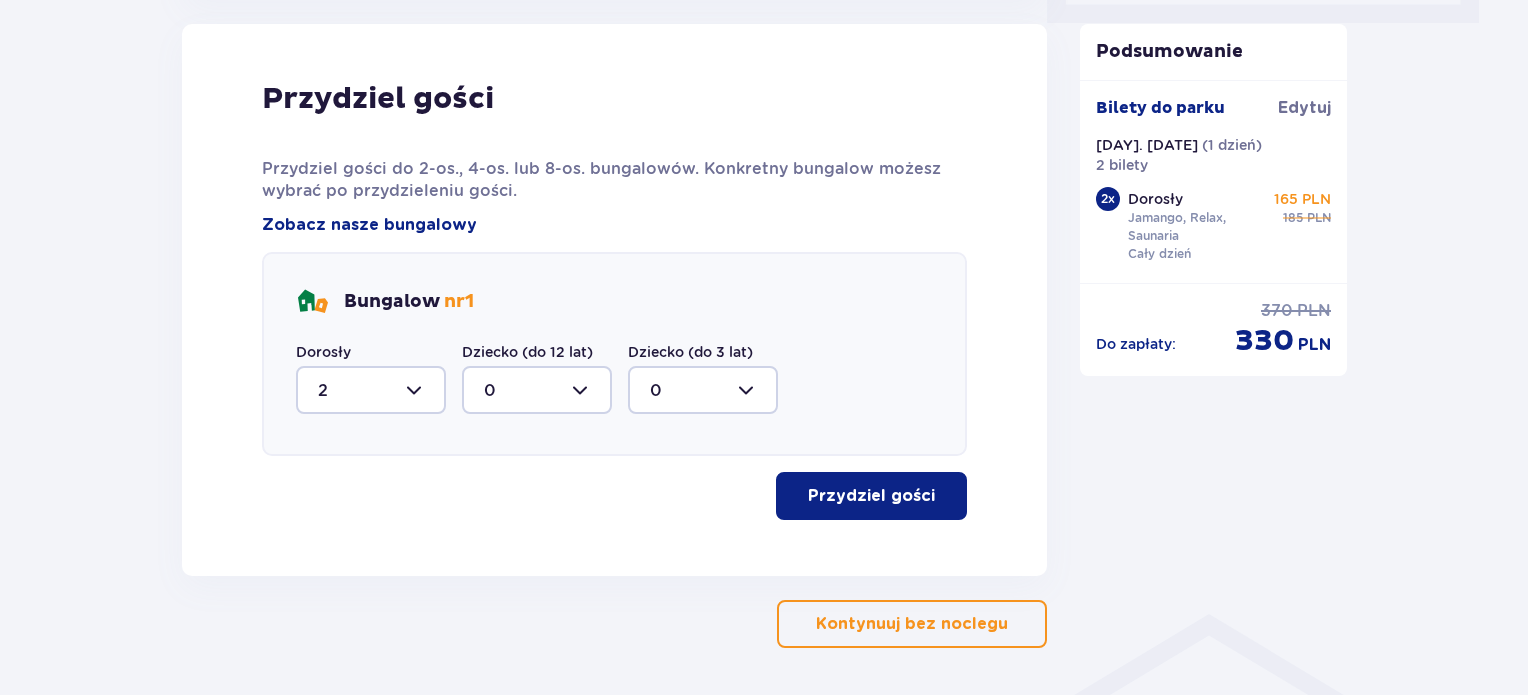 click on "Przydziel gości" at bounding box center [871, 496] 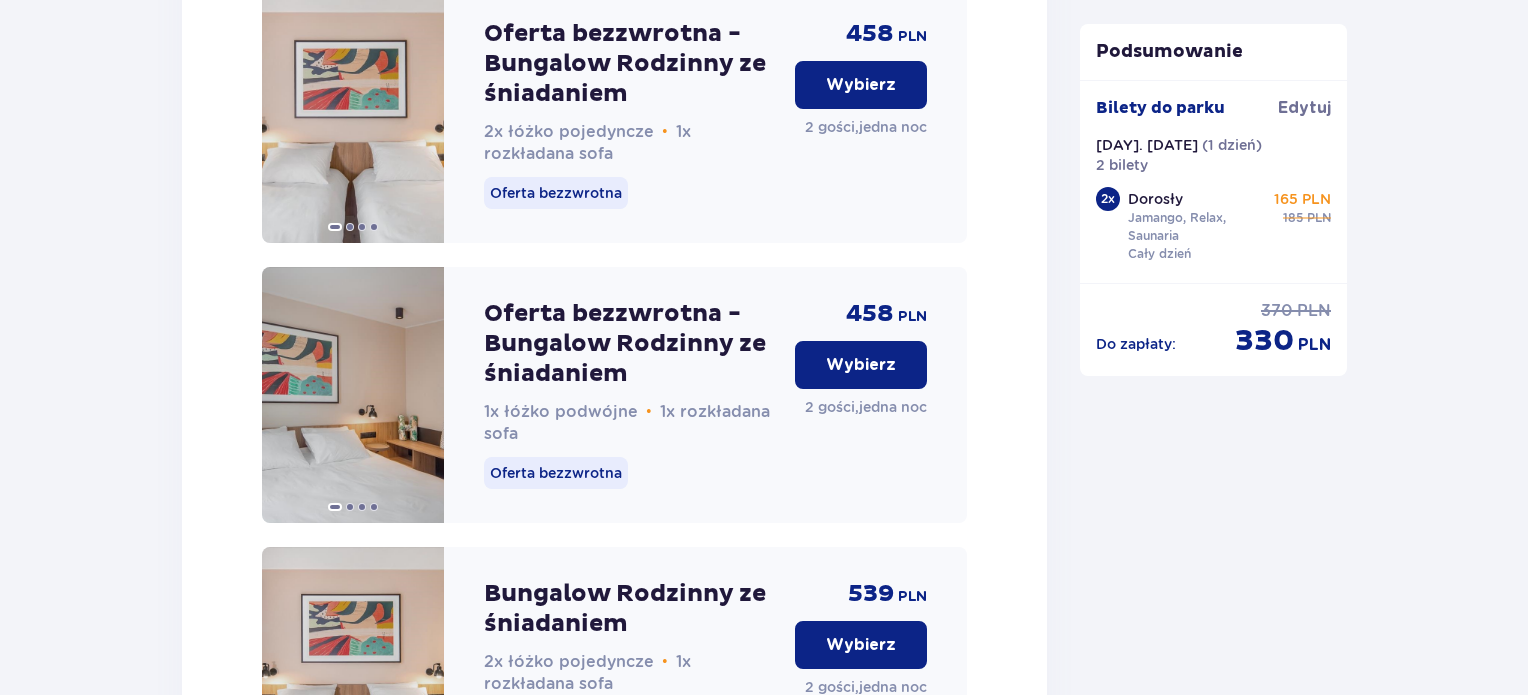 scroll, scrollTop: 4223, scrollLeft: 0, axis: vertical 